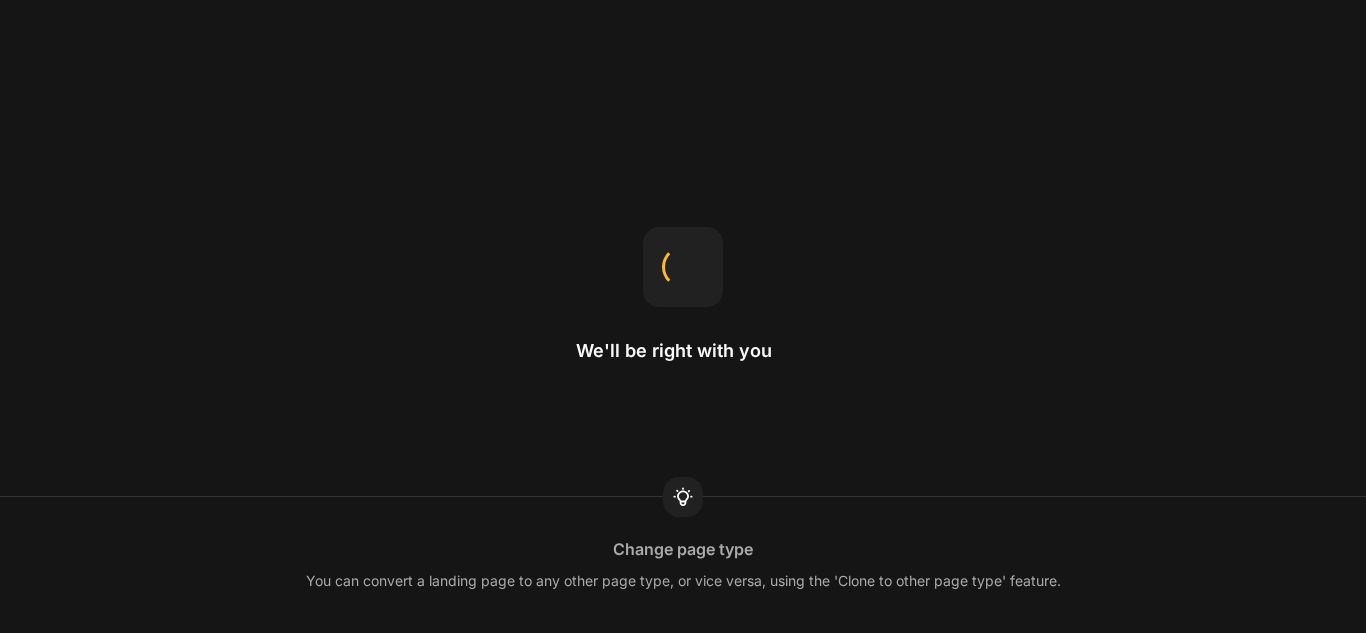 scroll, scrollTop: 0, scrollLeft: 0, axis: both 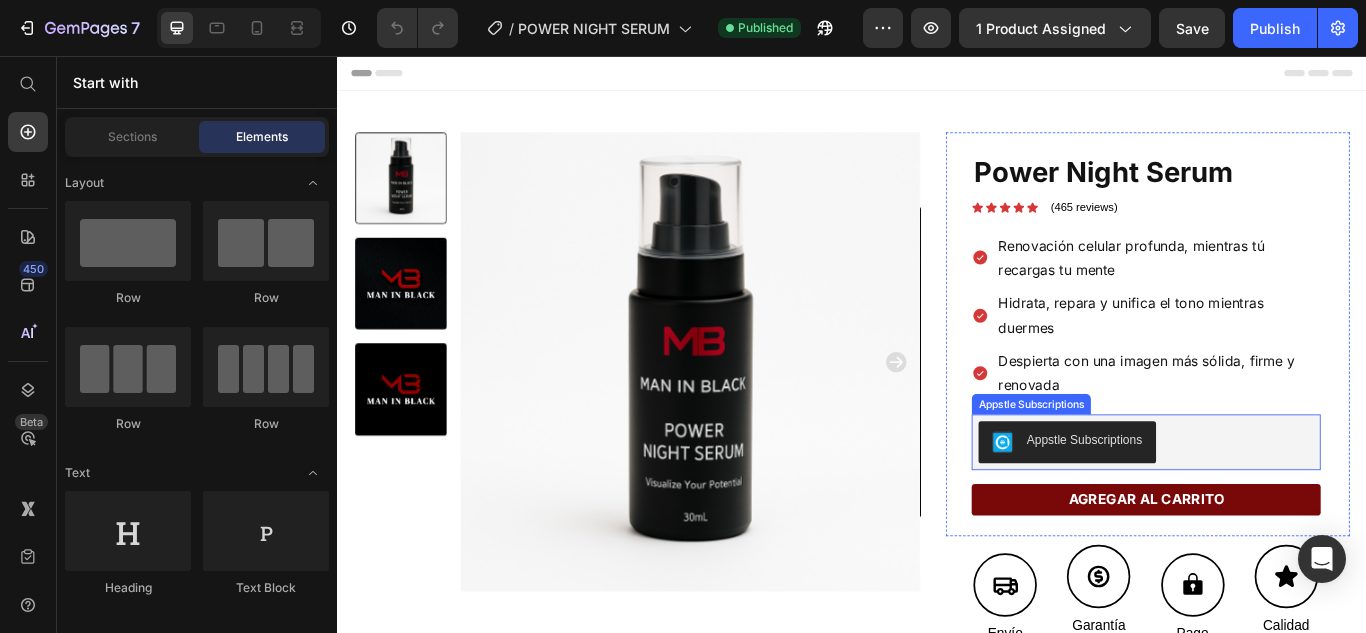 click on "Appstle Subscriptions" at bounding box center (1279, 506) 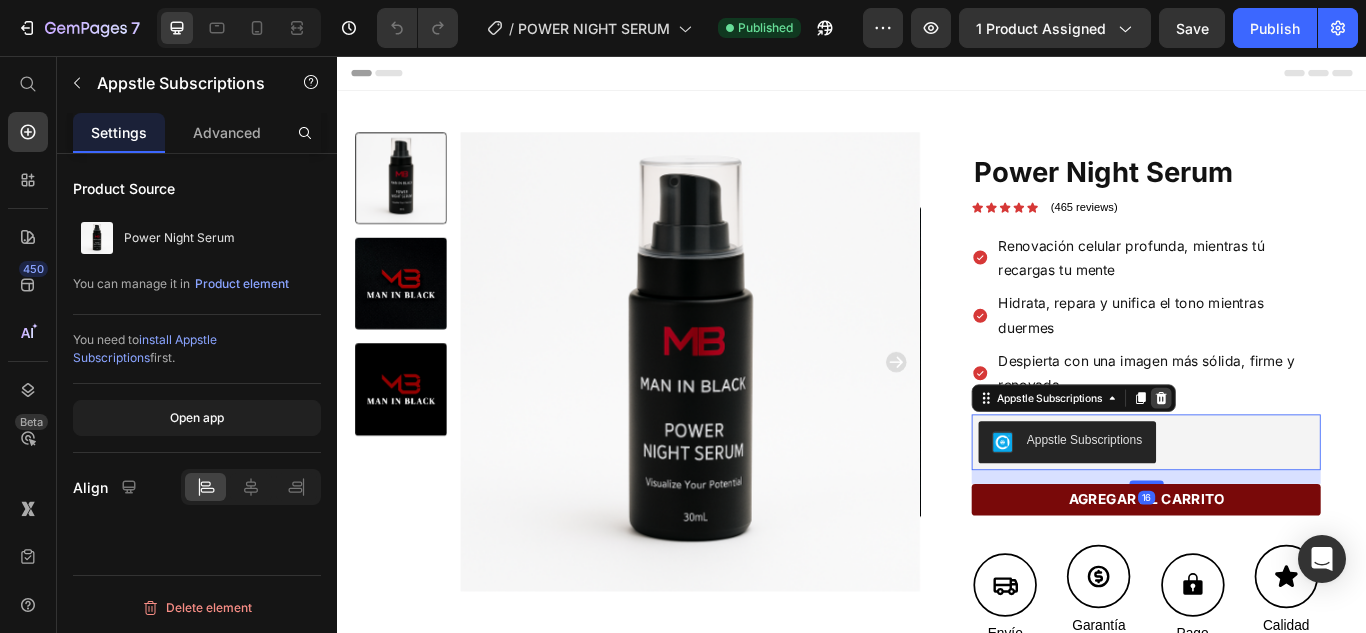click 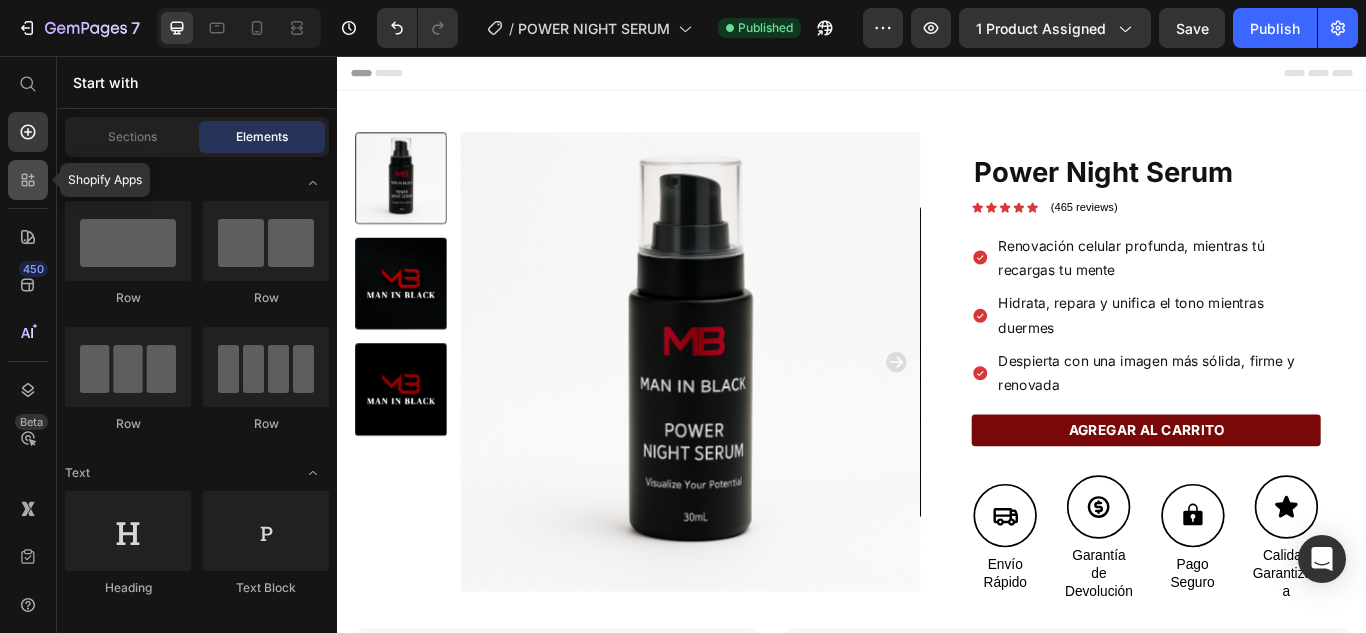 click 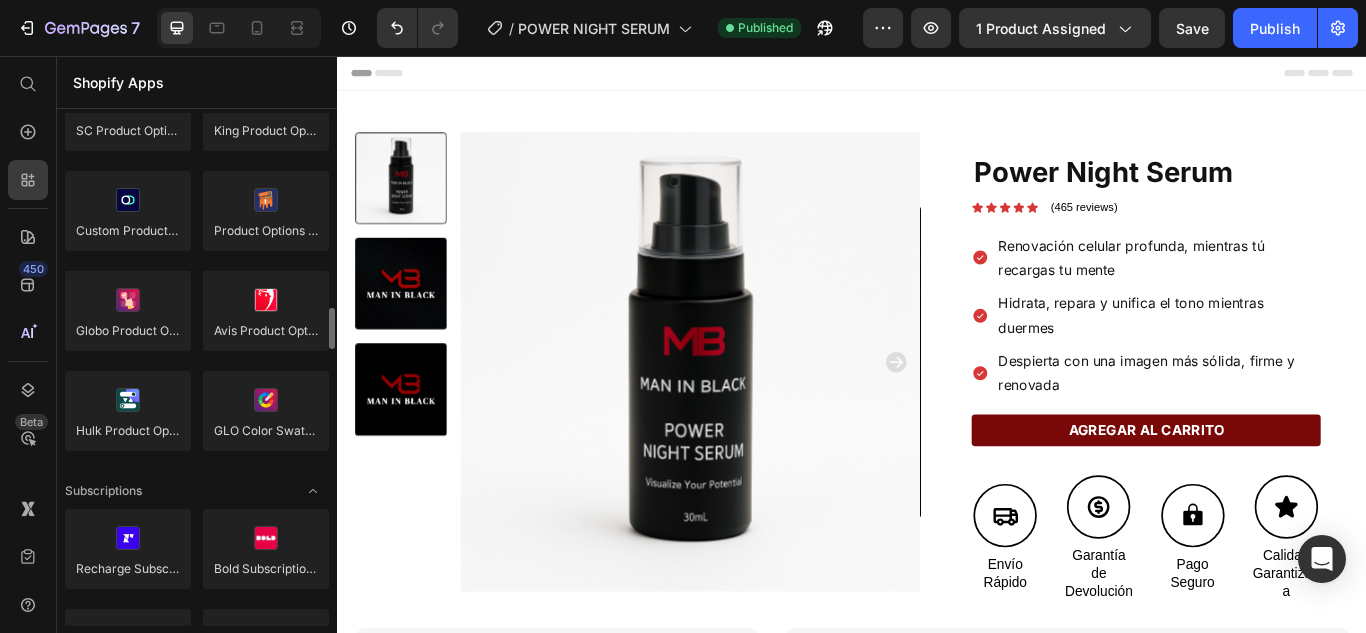 scroll, scrollTop: 2600, scrollLeft: 0, axis: vertical 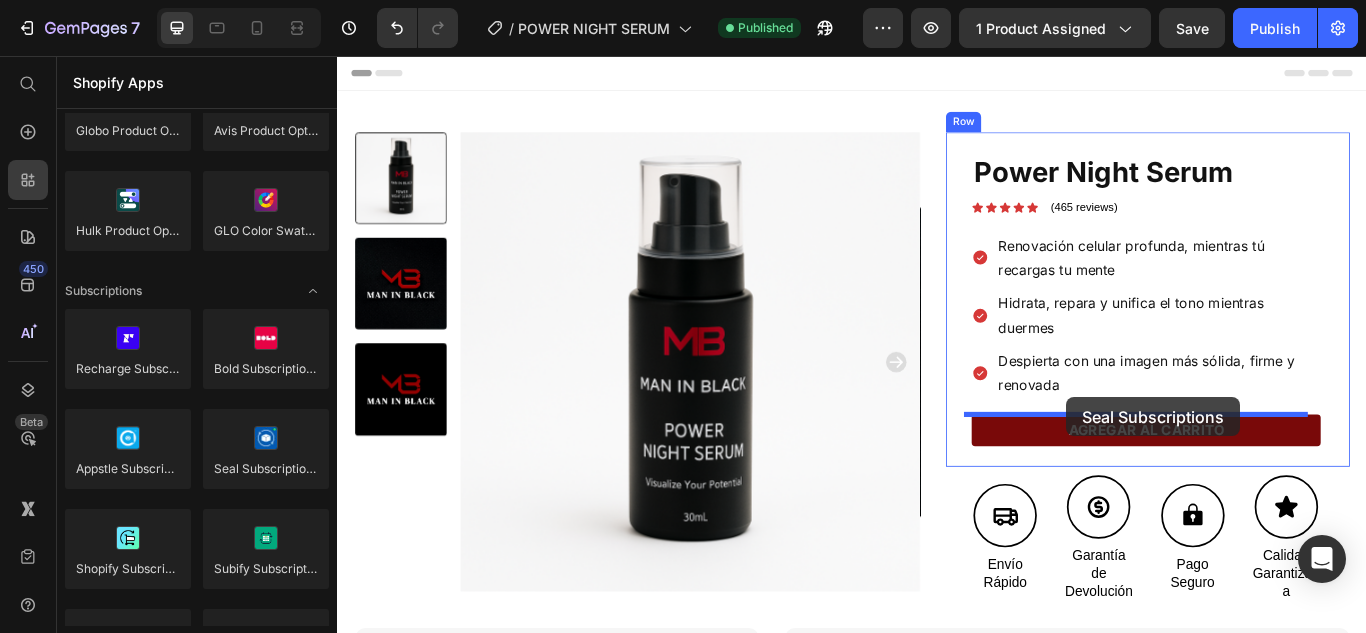 drag, startPoint x: 588, startPoint y: 508, endPoint x: 1187, endPoint y: 454, distance: 601.42914 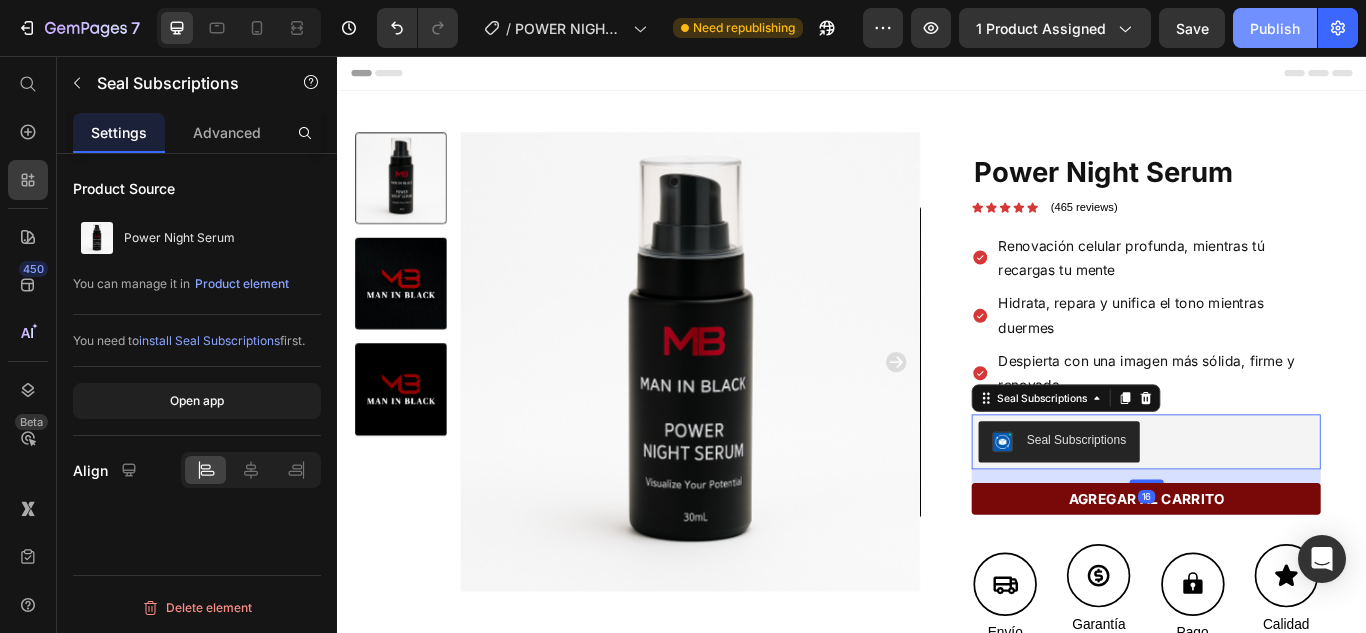 click on "Publish" at bounding box center [1275, 28] 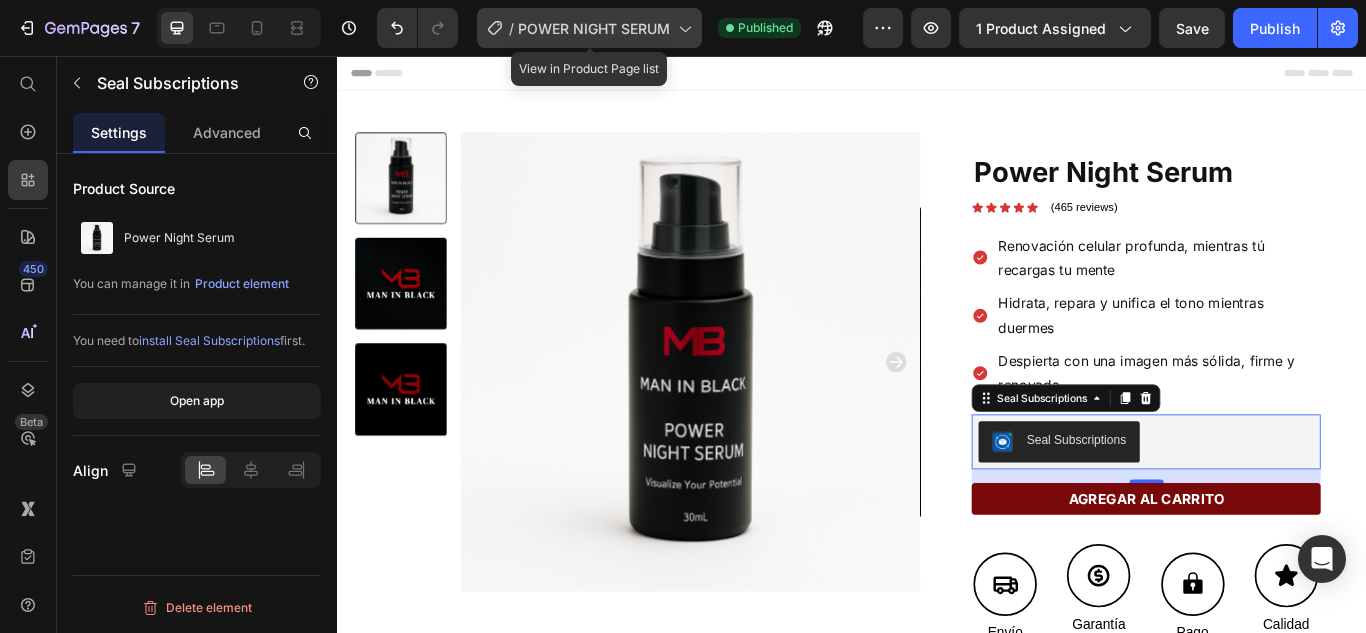 click on "POWER NIGHT SERUM" at bounding box center [594, 28] 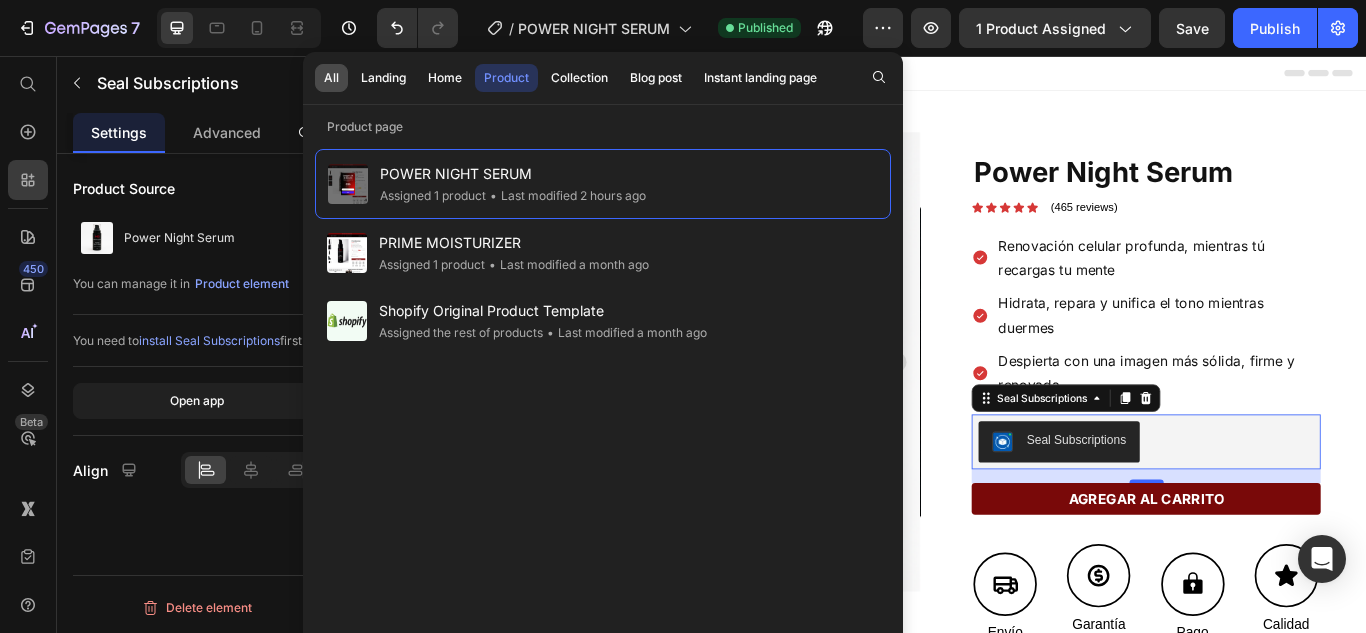 click on "All" at bounding box center (331, 78) 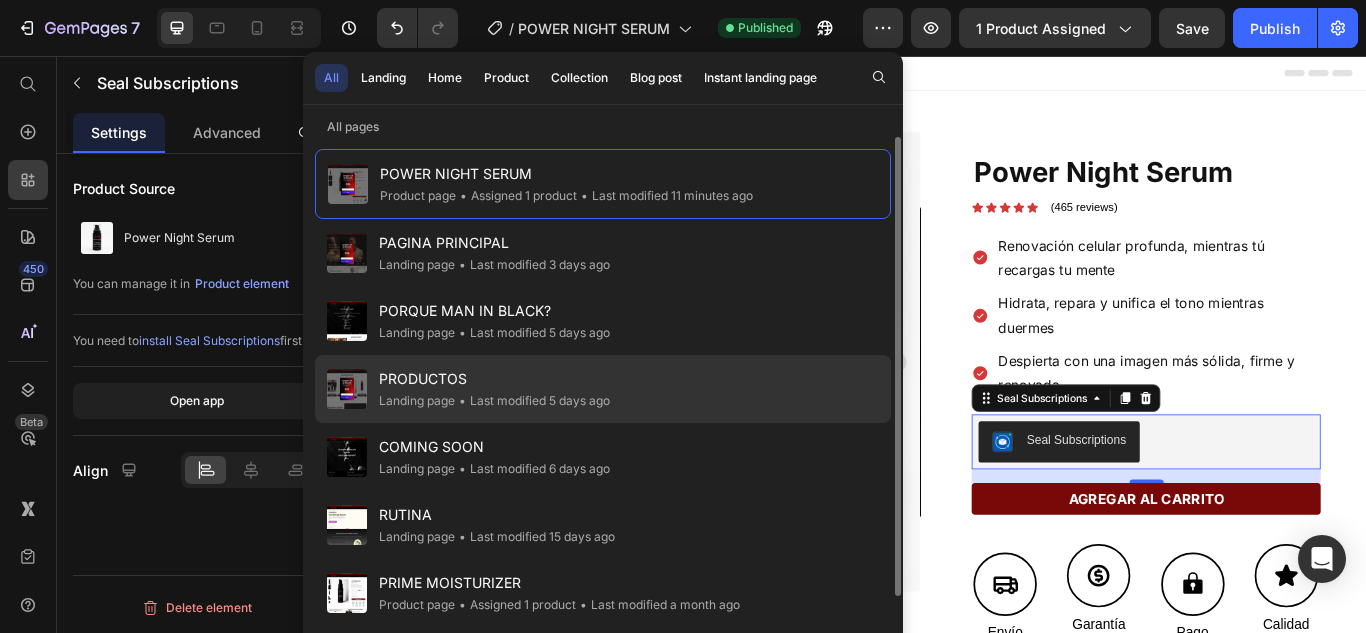 click on "• Last modified 5 days ago" 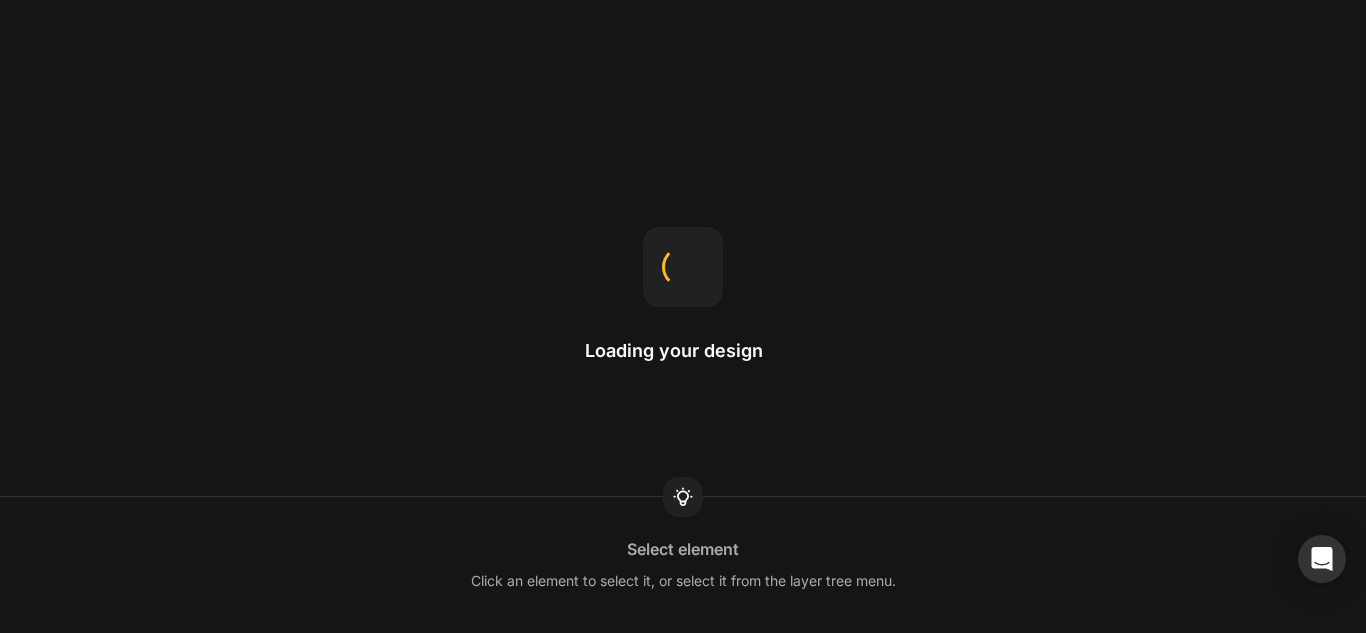 scroll, scrollTop: 0, scrollLeft: 0, axis: both 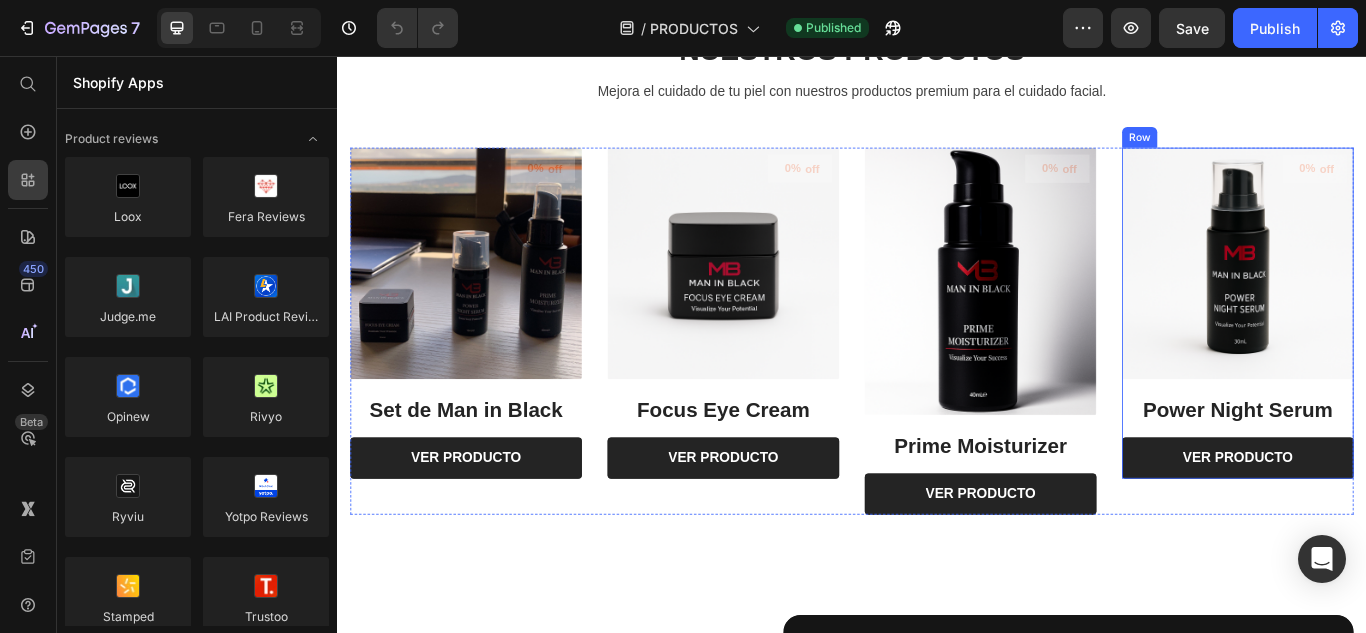 click on "Power Night Serum (P) Title" at bounding box center [487, 467] 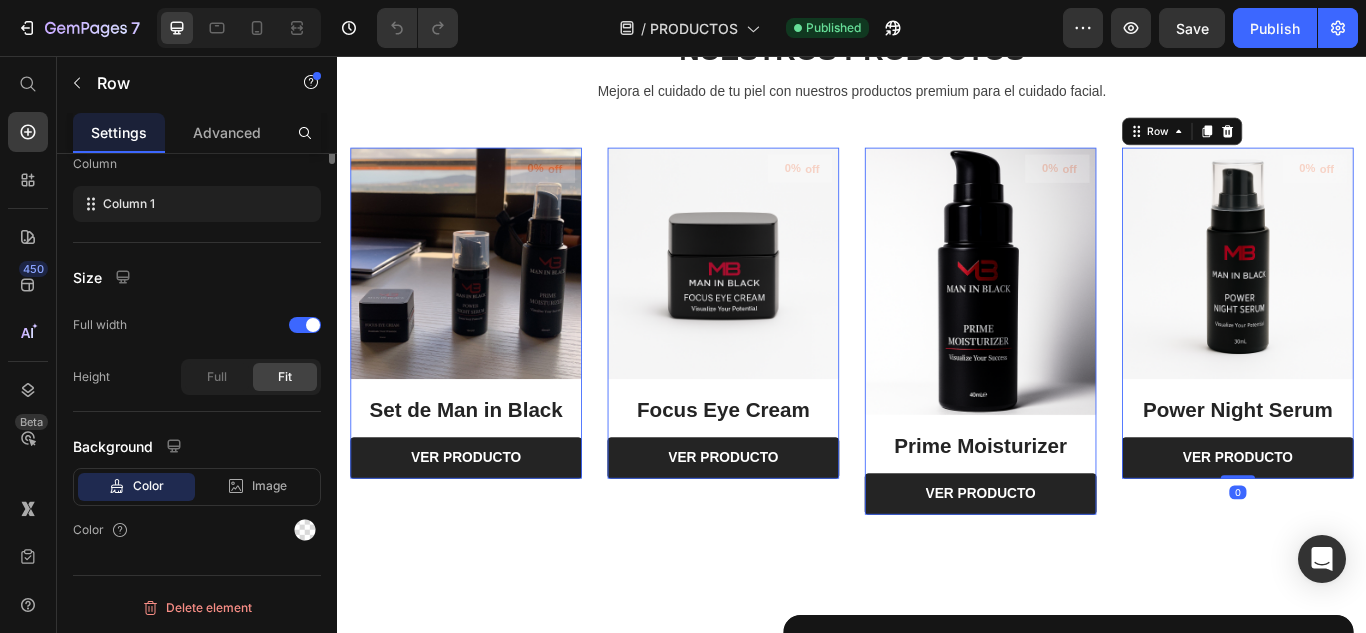 scroll, scrollTop: 0, scrollLeft: 0, axis: both 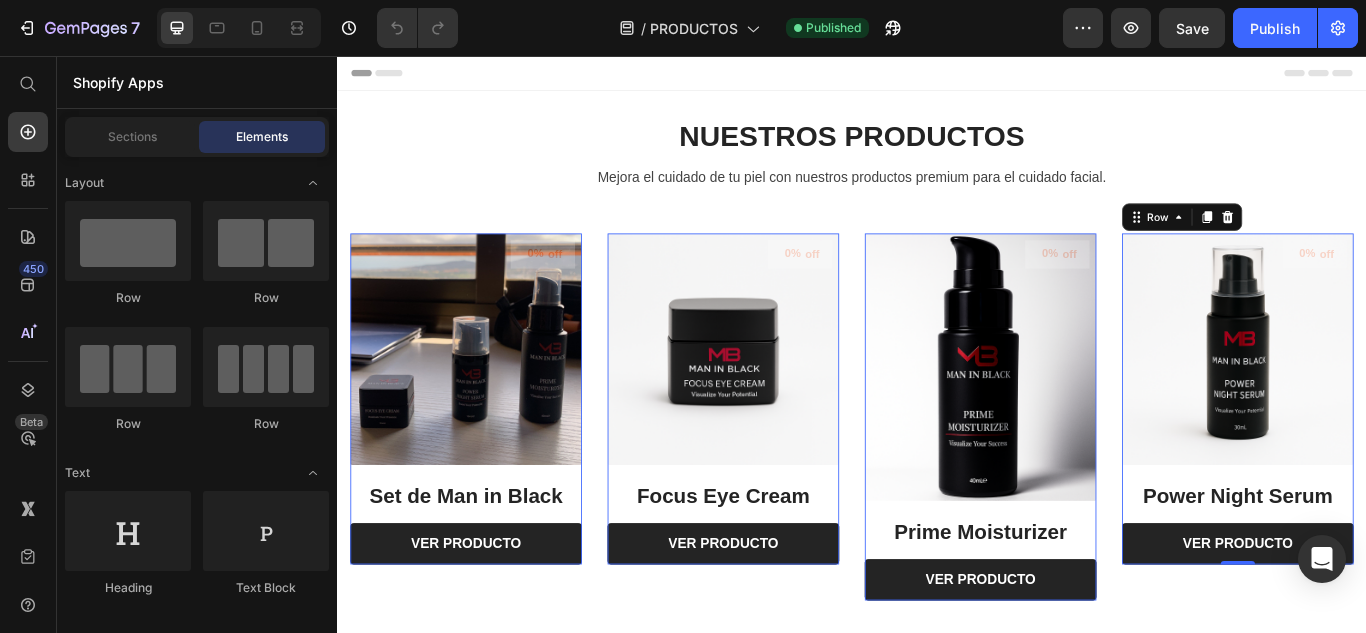 click on "Header" at bounding box center (937, 76) 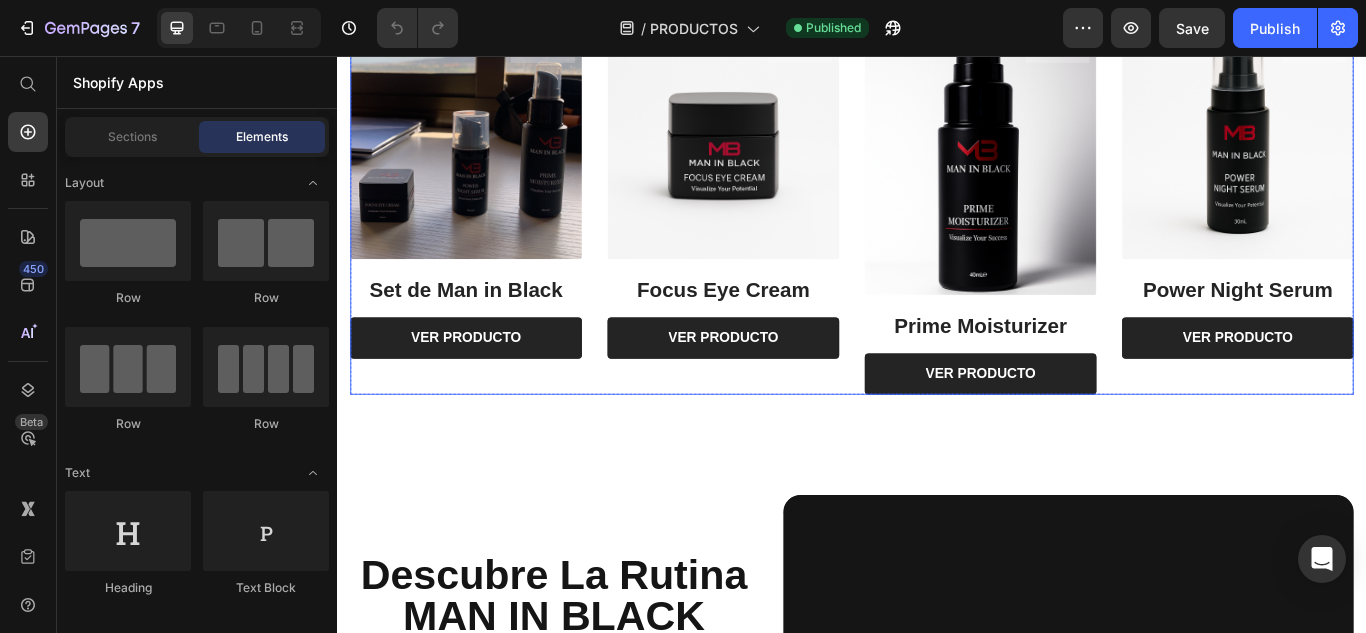 scroll, scrollTop: 0, scrollLeft: 0, axis: both 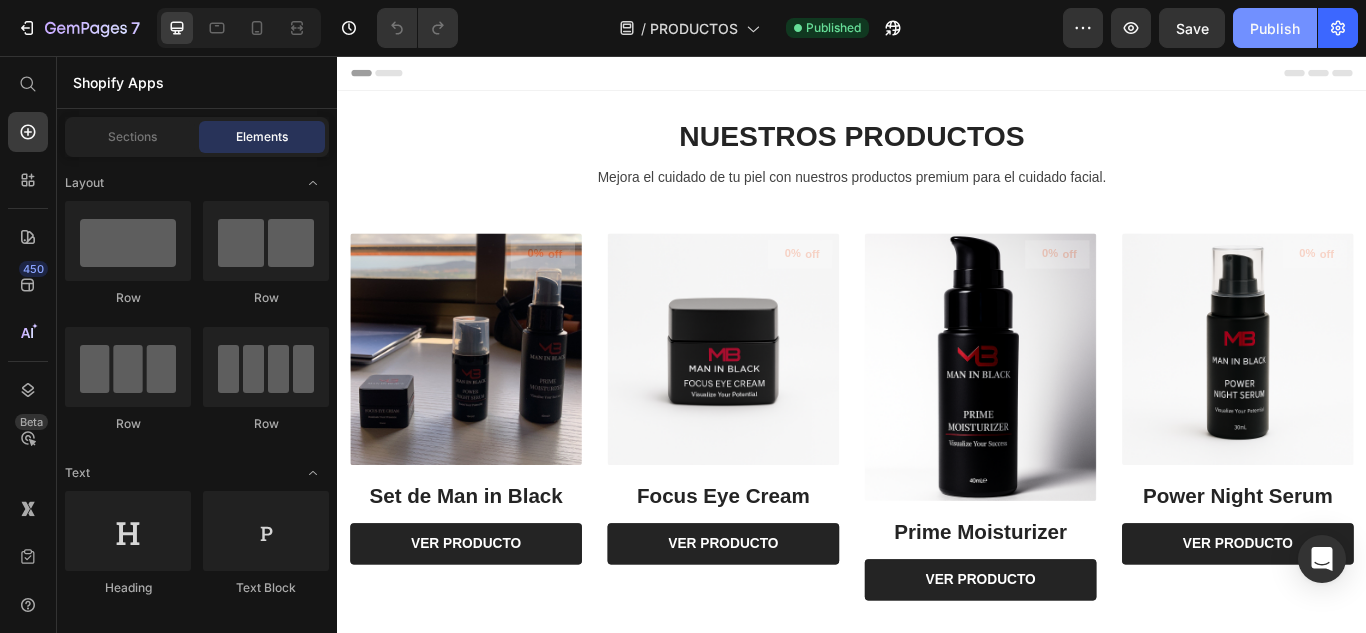 click on "Publish" 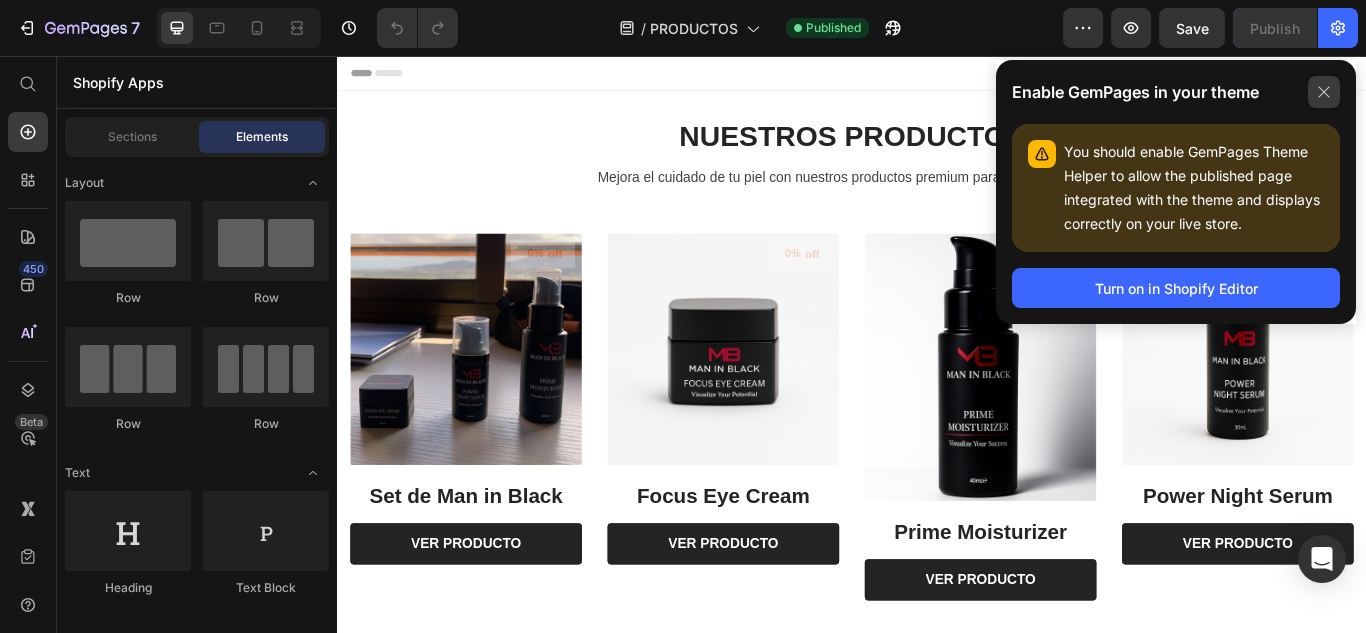 click 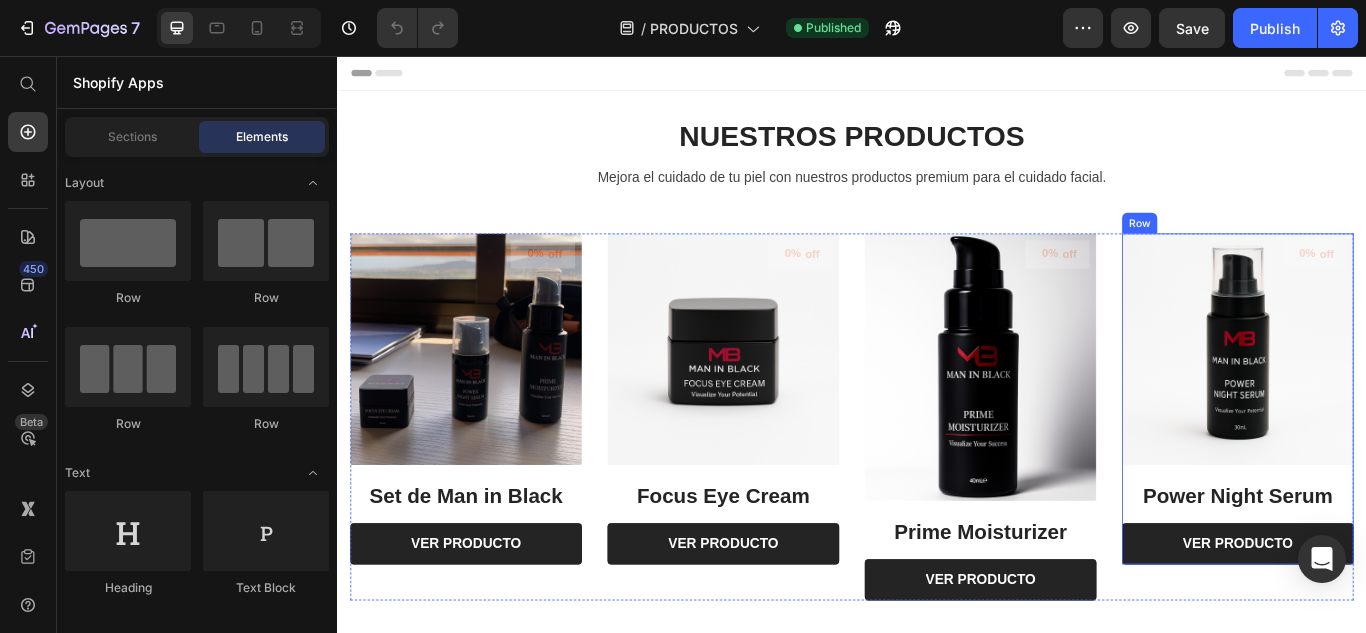 click on "Power Night Serum (P) Title" at bounding box center [487, 567] 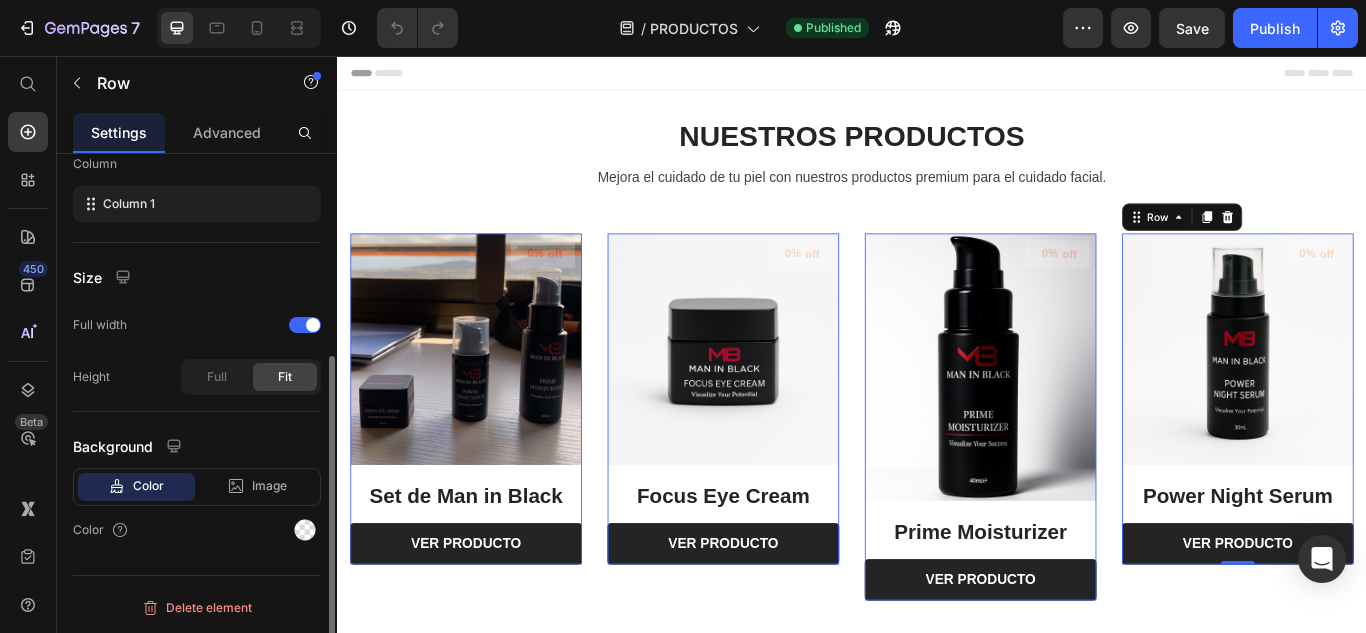scroll, scrollTop: 0, scrollLeft: 0, axis: both 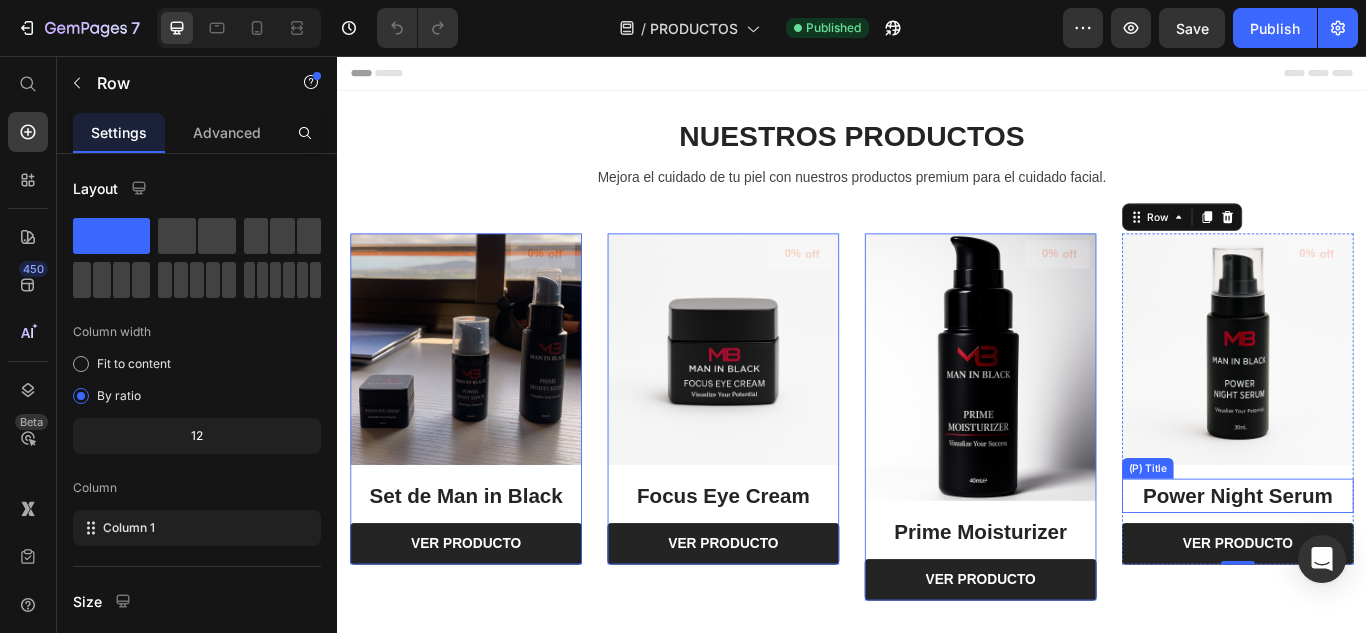 click at bounding box center [1387, 398] 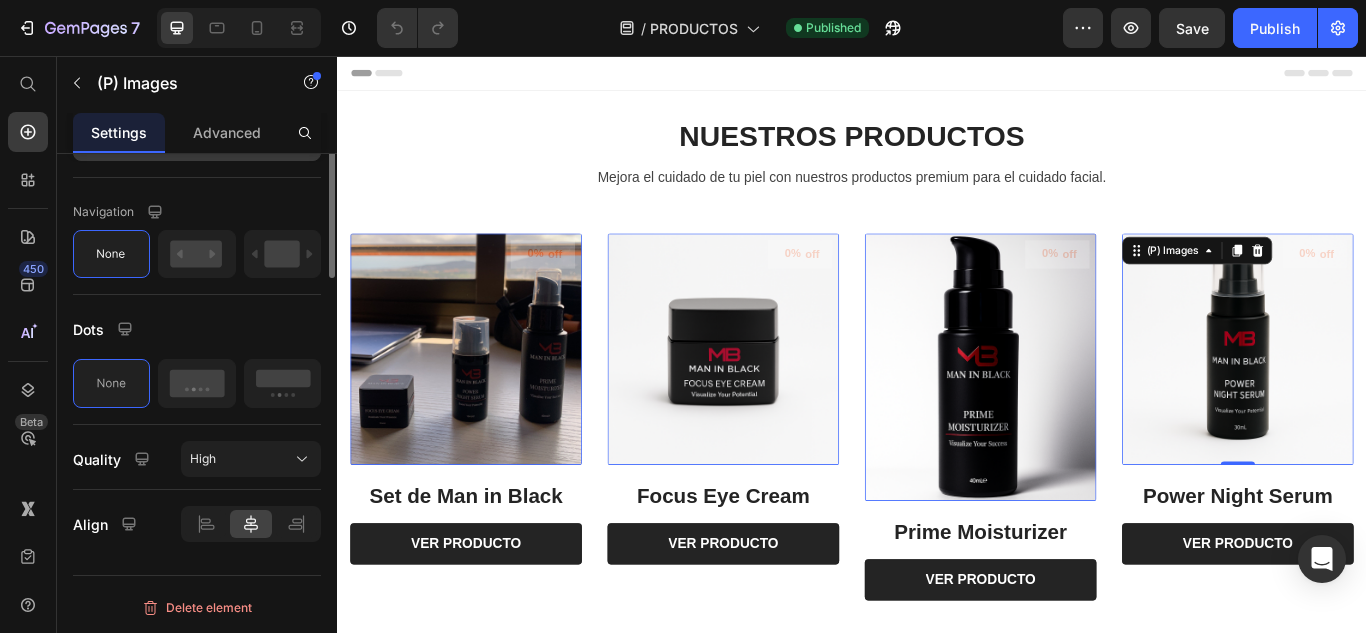 scroll, scrollTop: 408, scrollLeft: 0, axis: vertical 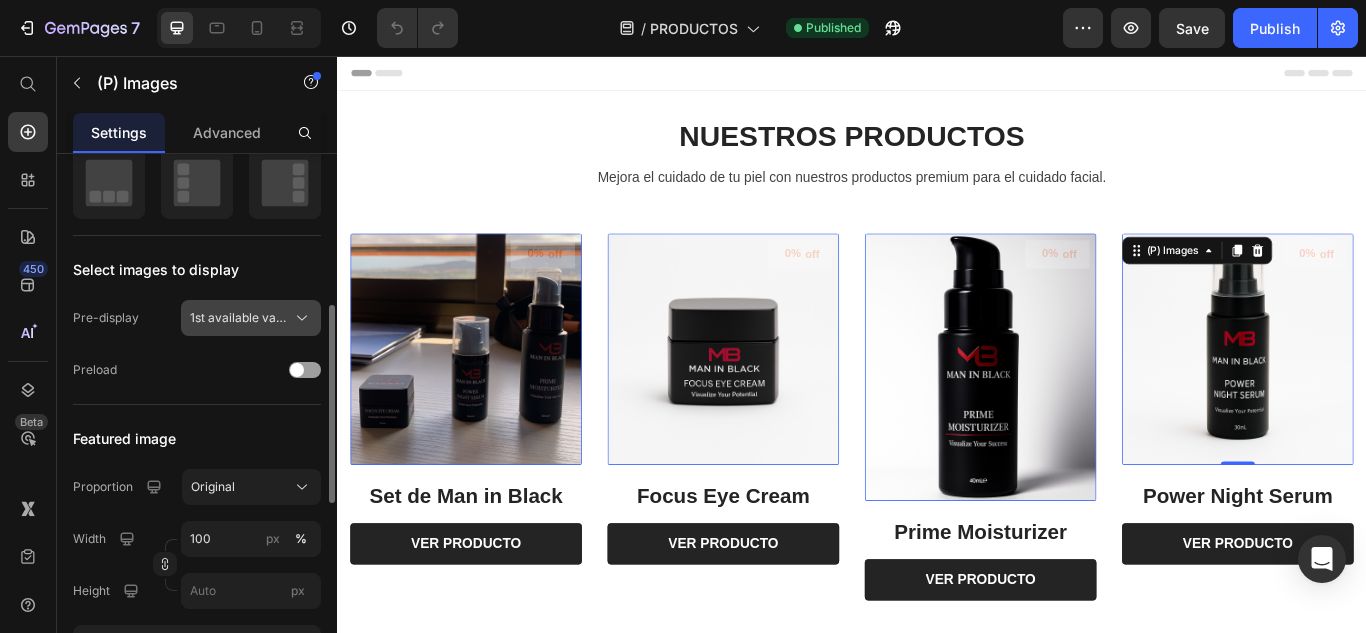 click on "1st available variant" at bounding box center (239, 318) 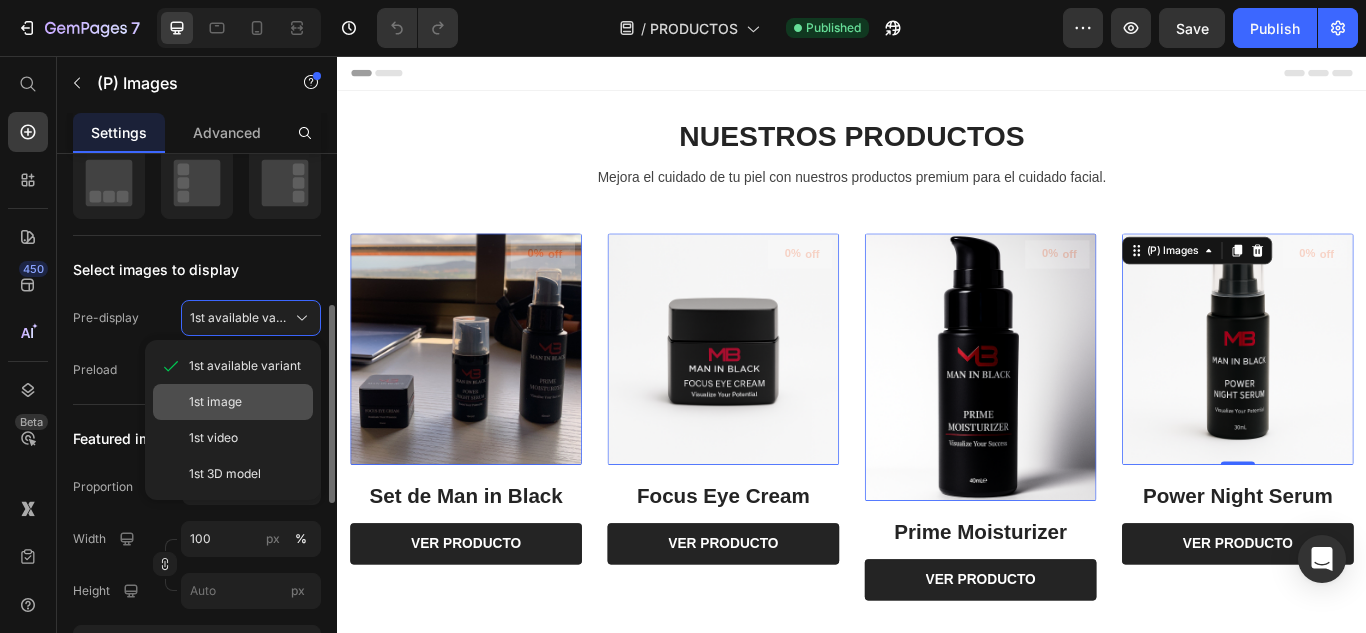 click on "1st image" at bounding box center (247, 402) 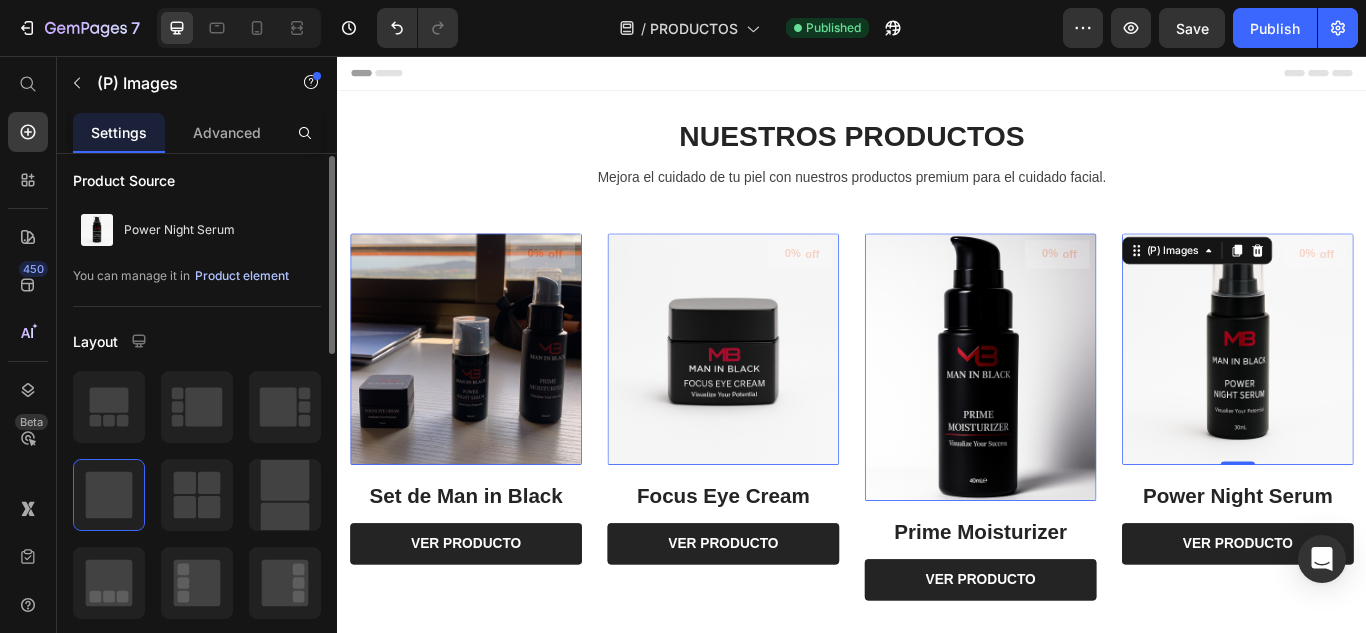 scroll, scrollTop: 0, scrollLeft: 0, axis: both 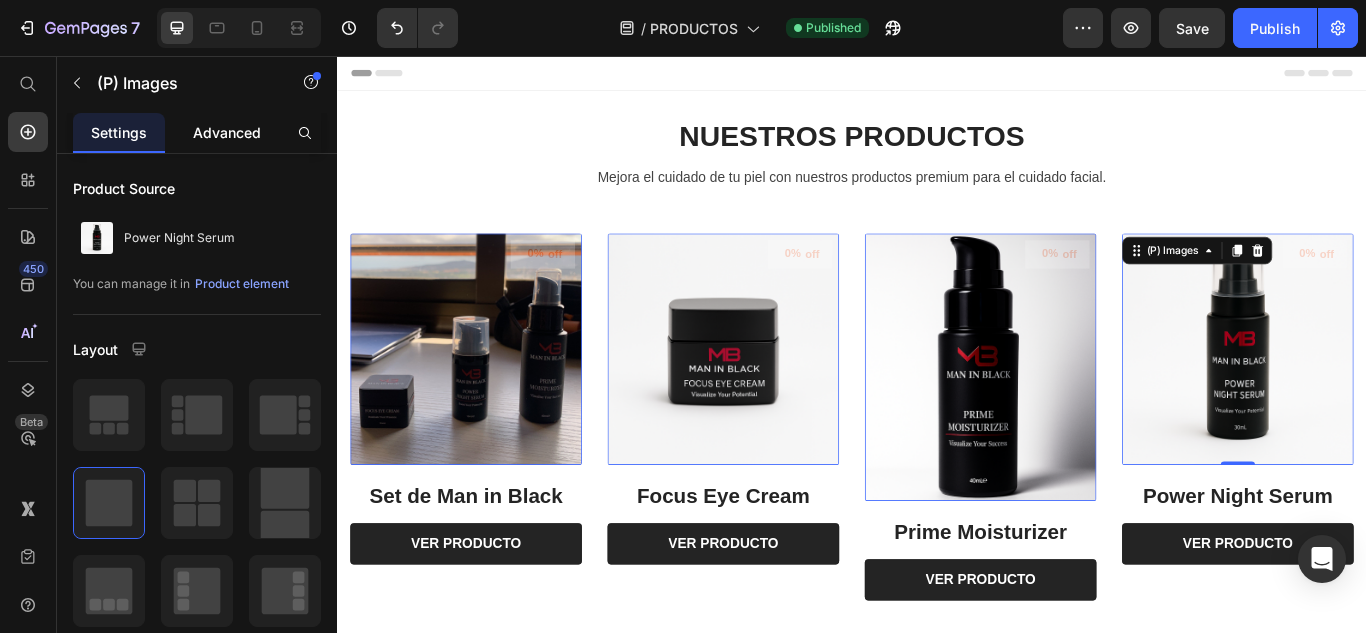 drag, startPoint x: 204, startPoint y: 123, endPoint x: 204, endPoint y: 135, distance: 12 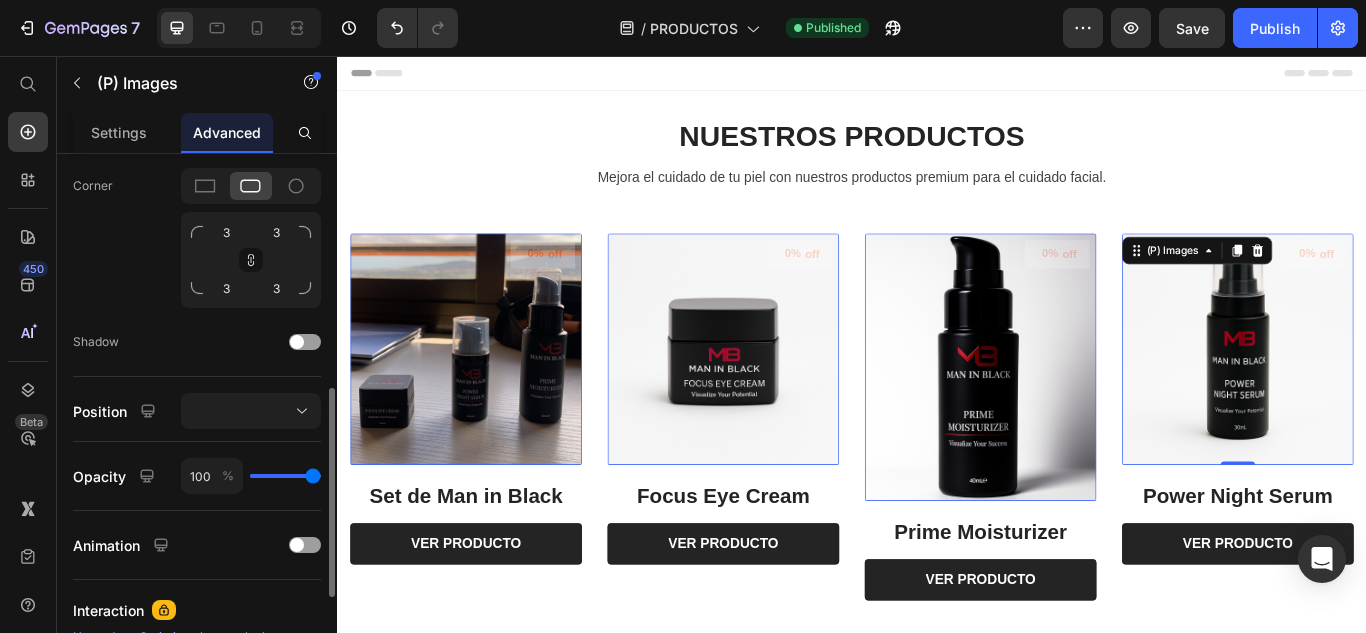 scroll, scrollTop: 800, scrollLeft: 0, axis: vertical 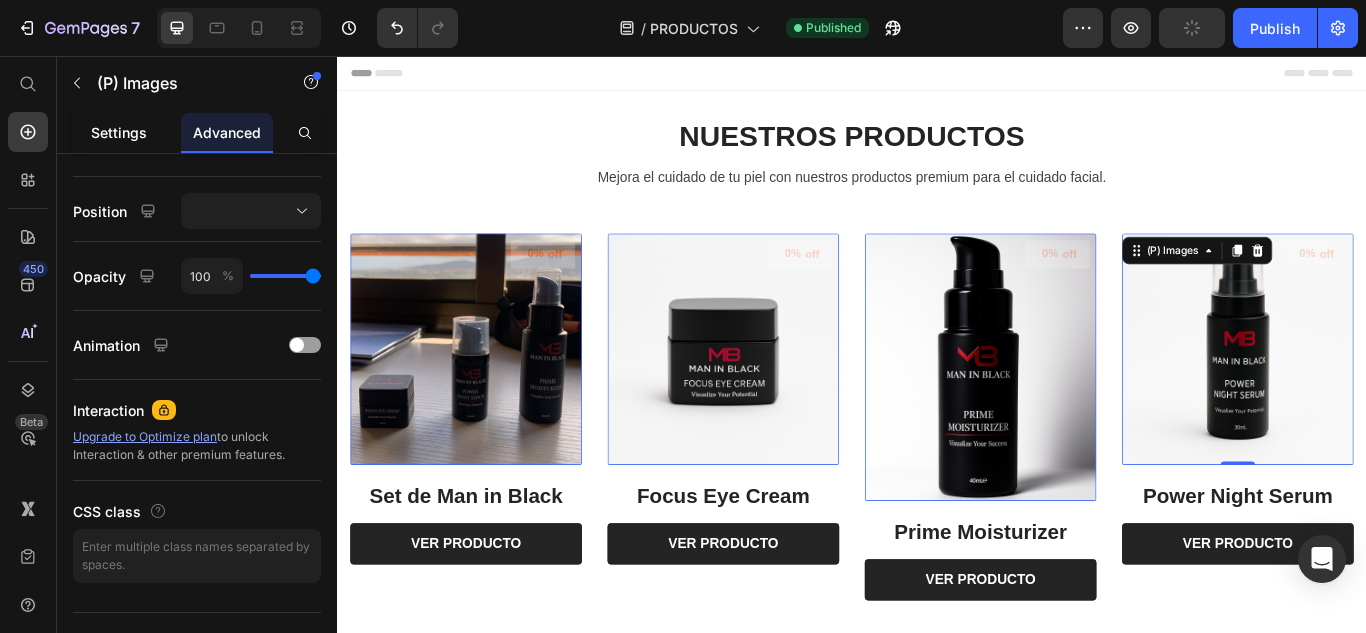 click on "Settings" 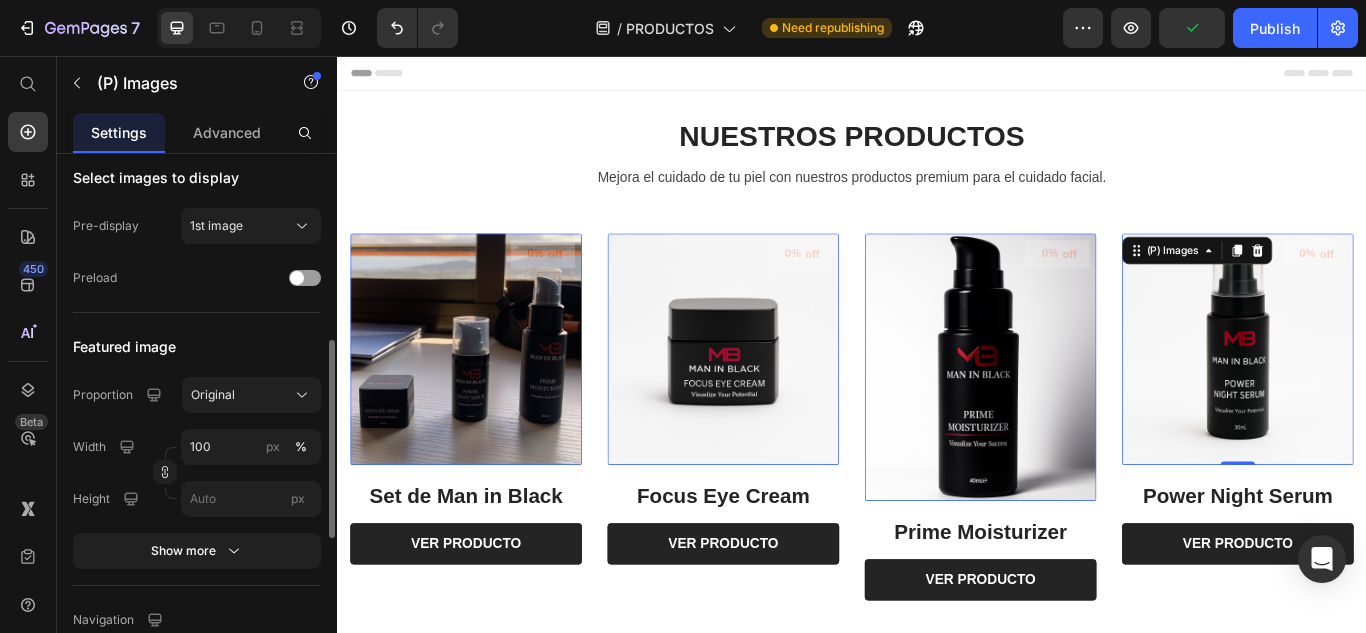 scroll, scrollTop: 800, scrollLeft: 0, axis: vertical 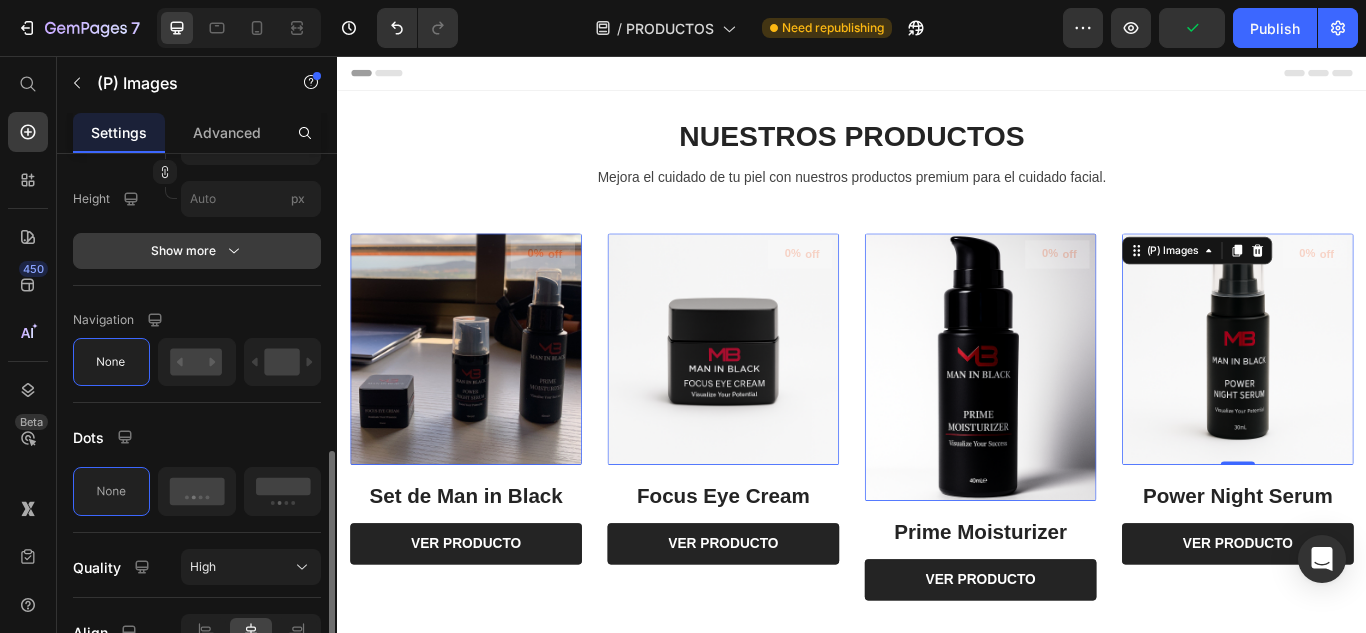 click on "Show more" at bounding box center (197, 251) 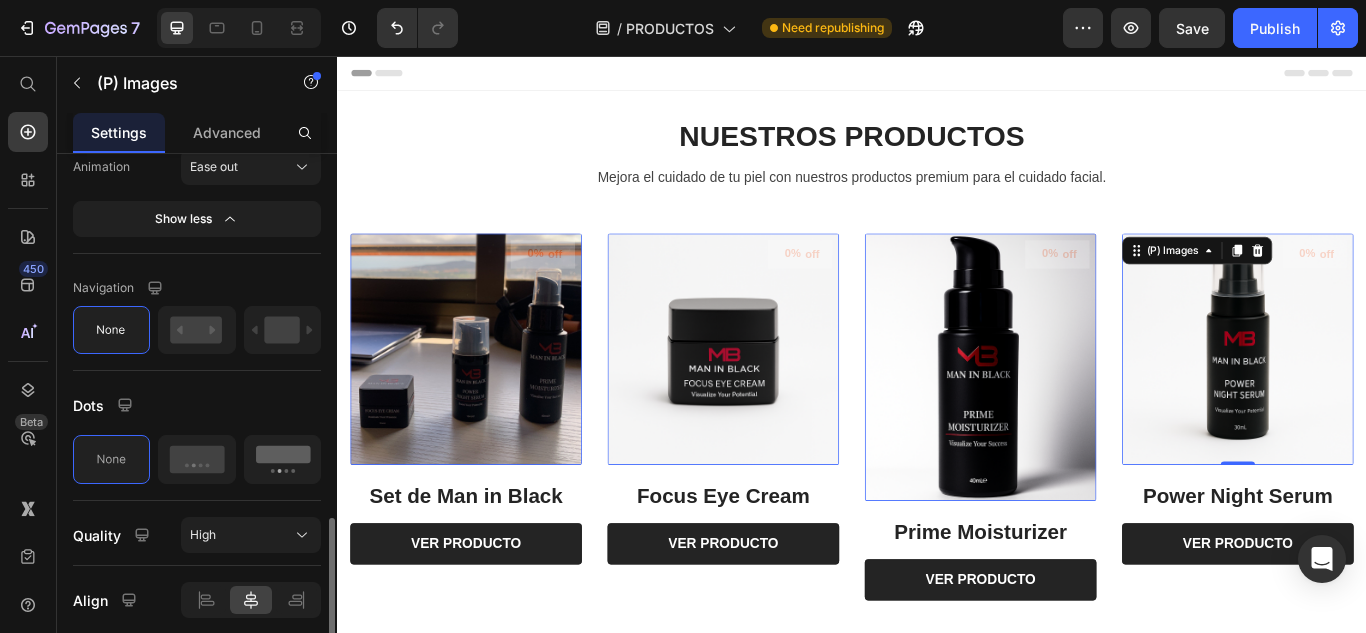 scroll, scrollTop: 1376, scrollLeft: 0, axis: vertical 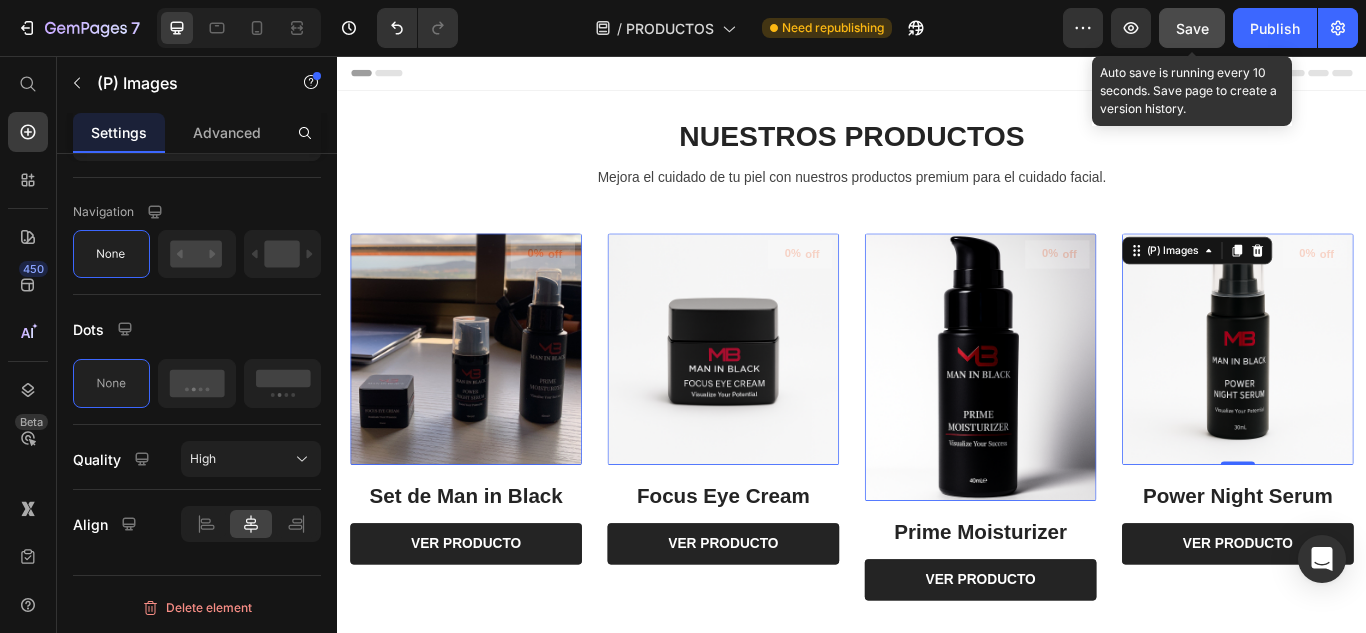 click on "Save" at bounding box center (1192, 28) 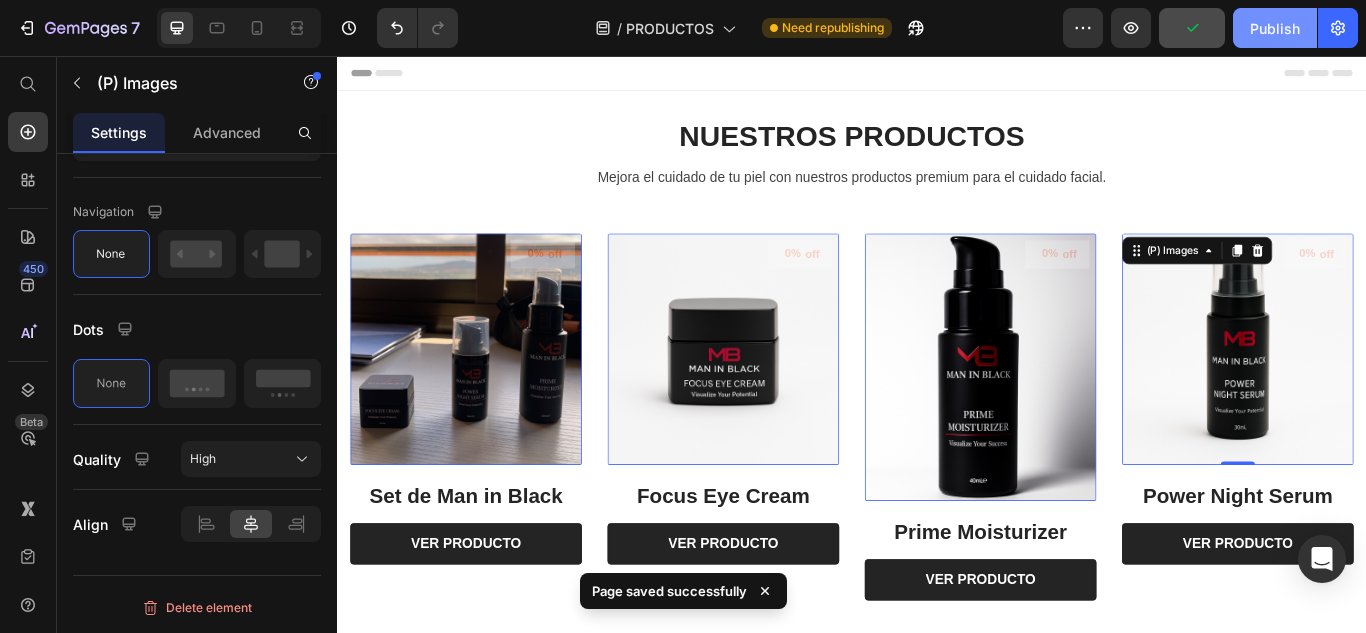 click on "Publish" at bounding box center (1275, 28) 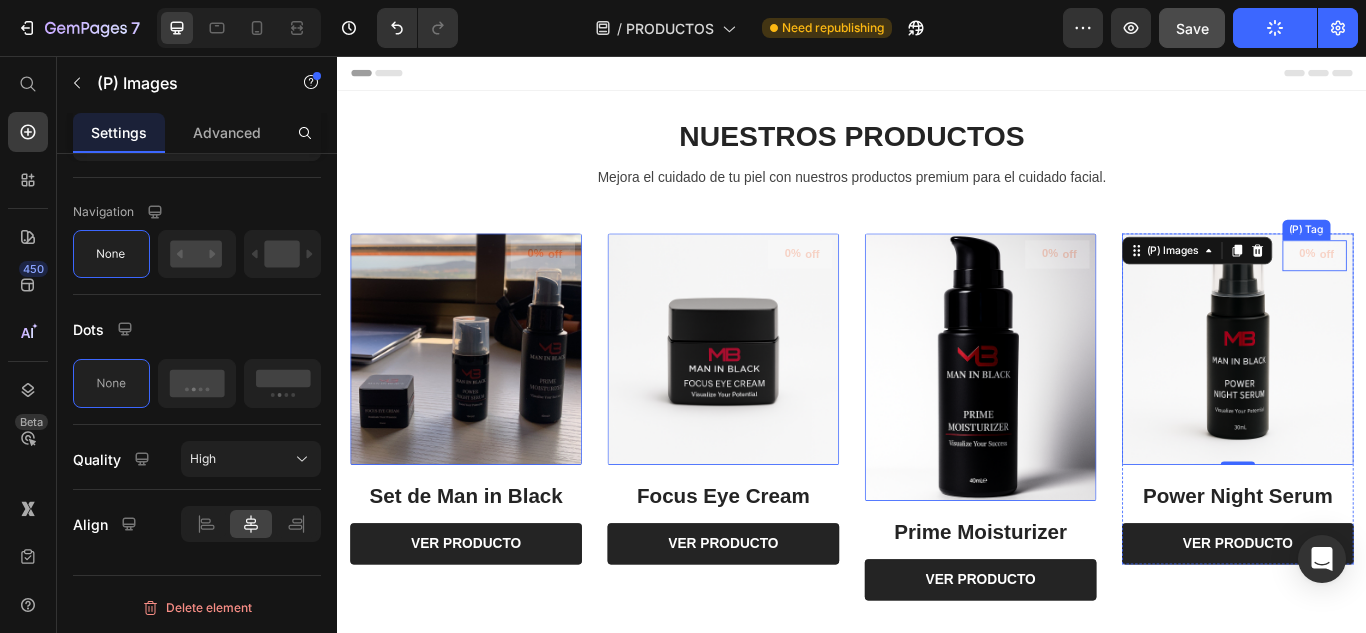 click on "0% off" at bounding box center [576, 288] 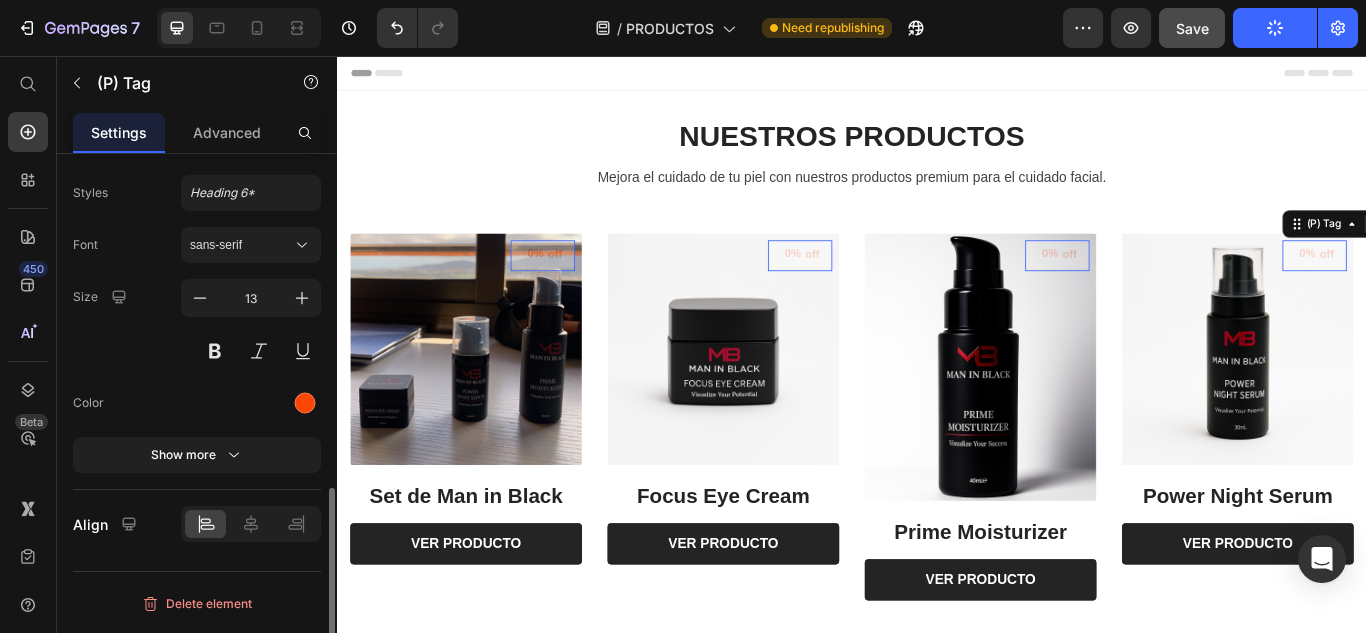 scroll, scrollTop: 0, scrollLeft: 0, axis: both 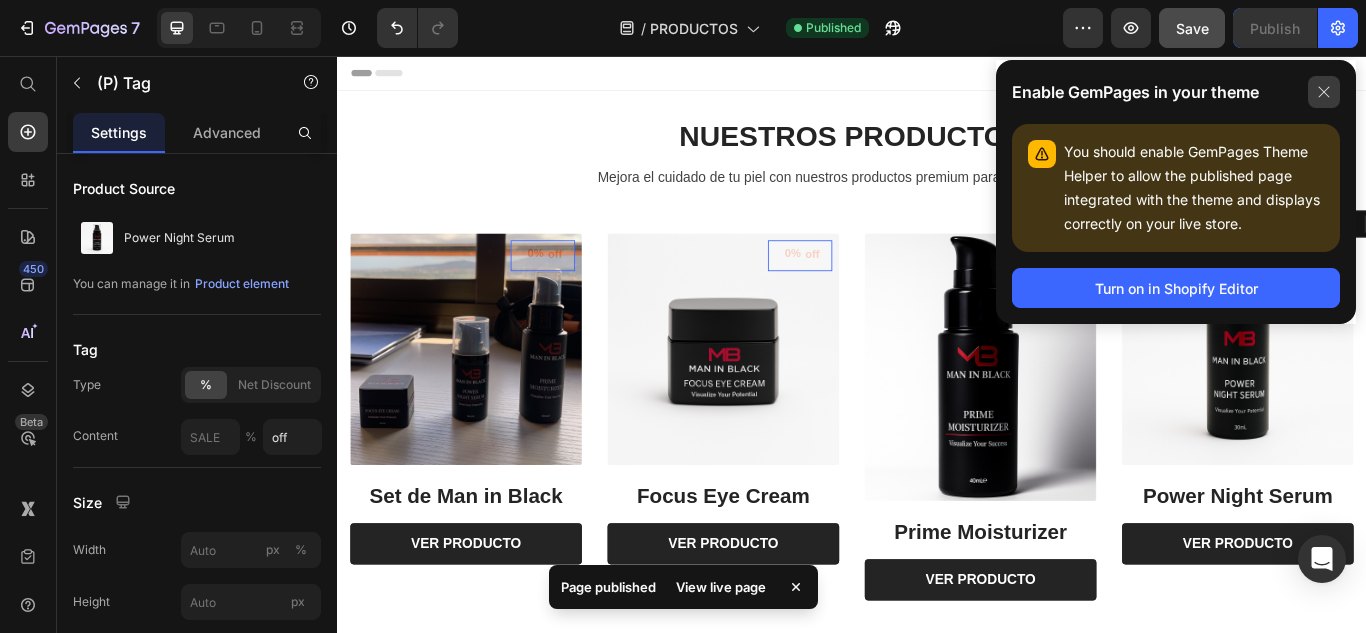 click 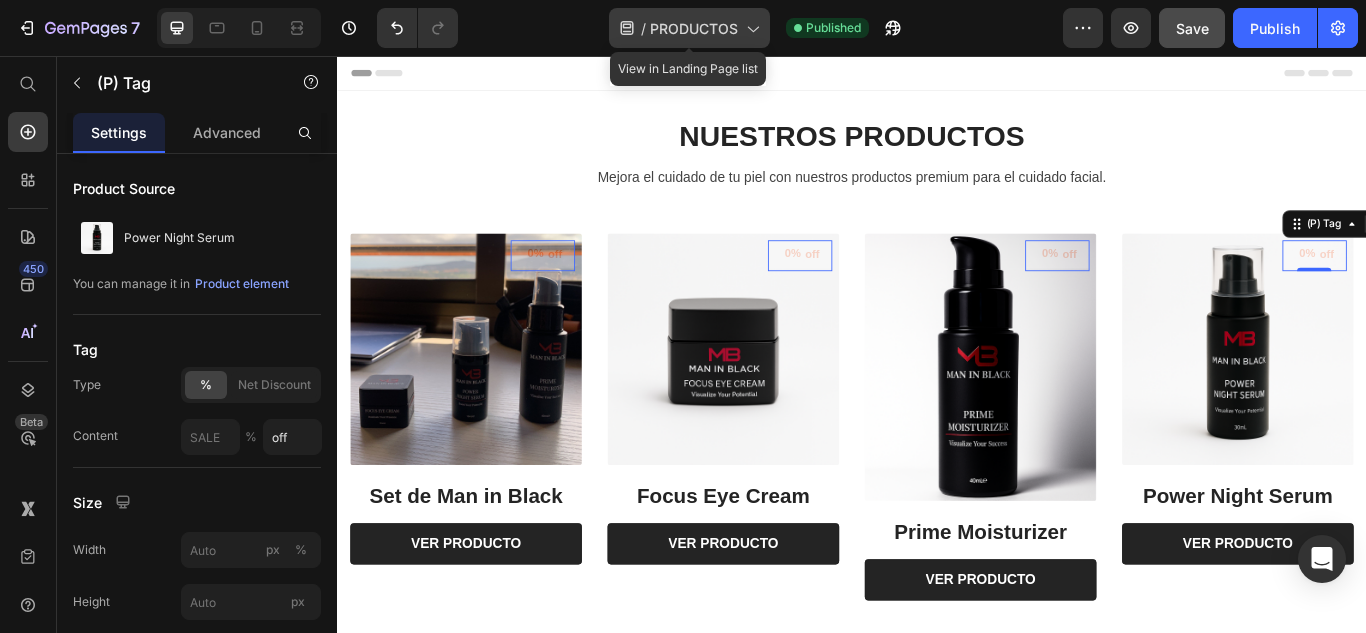 click on "/  PRODUCTOS" 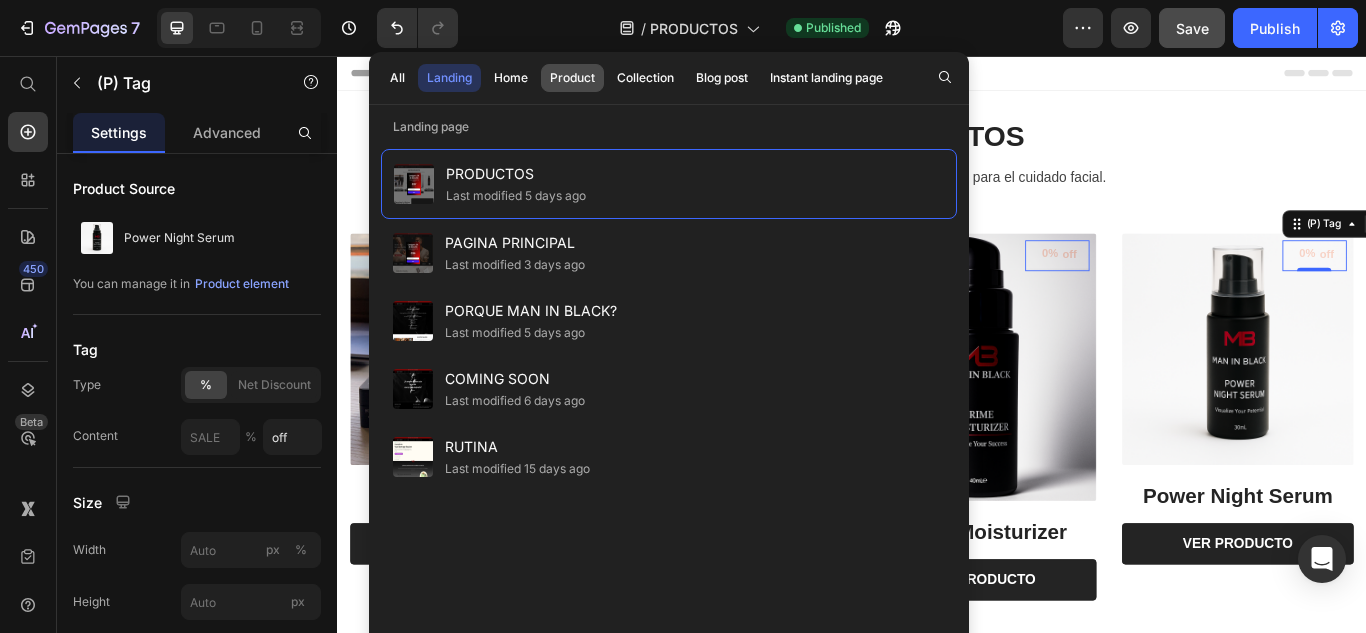 click on "Product" at bounding box center (572, 78) 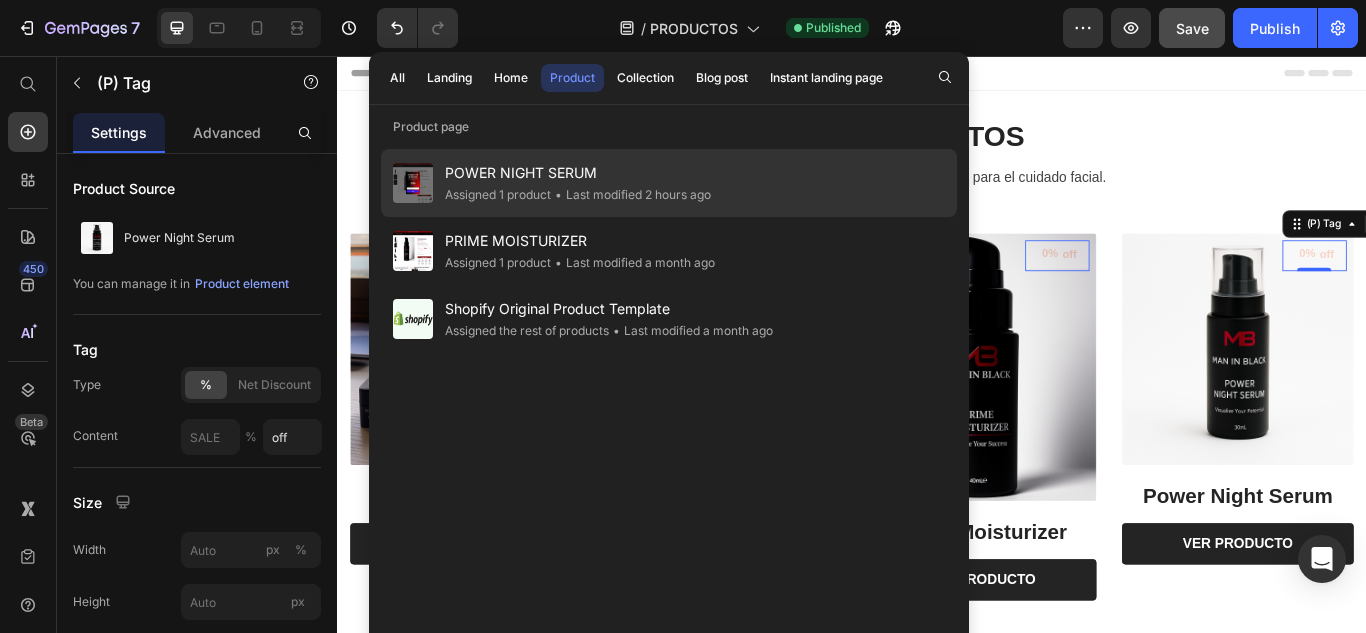 click on "Assigned 1 product" 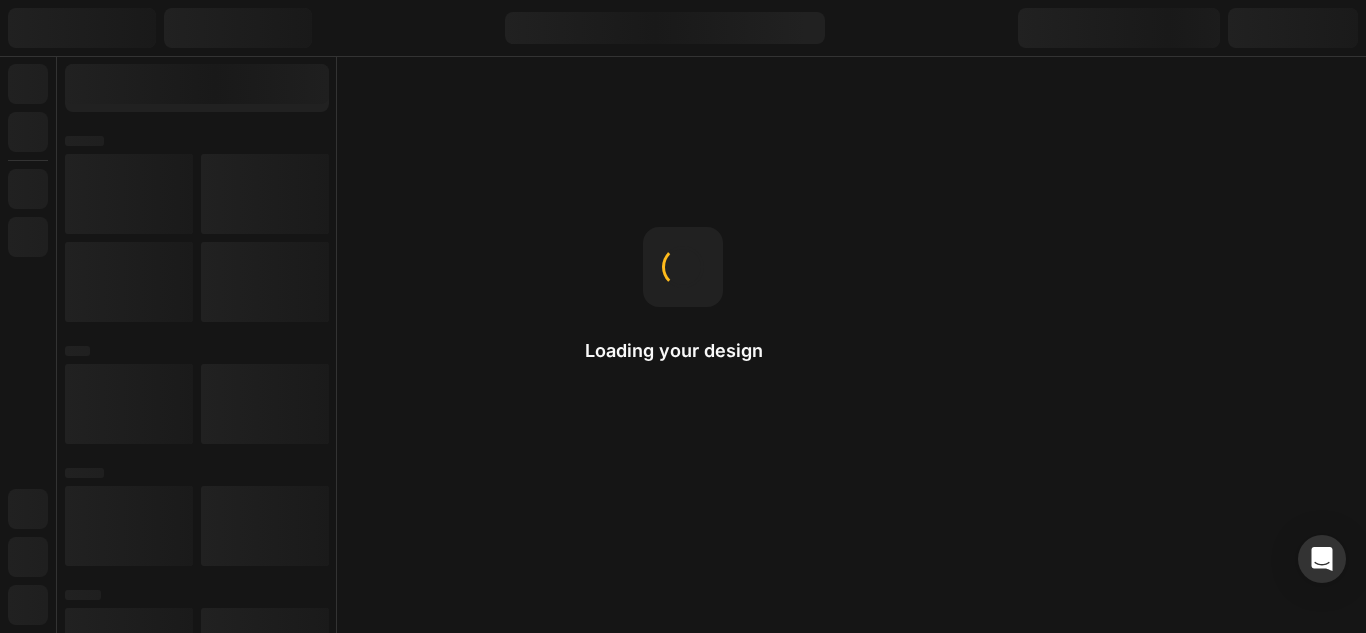scroll, scrollTop: 0, scrollLeft: 0, axis: both 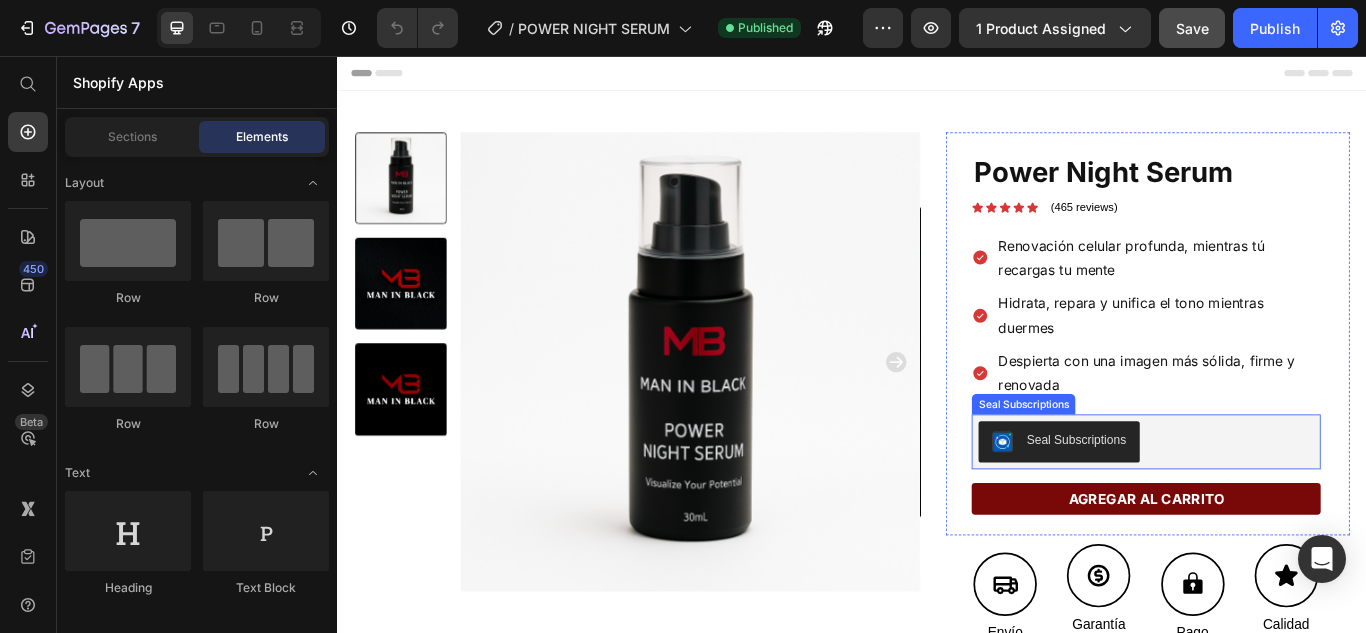 click on "Seal Subscriptions" at bounding box center (1279, 506) 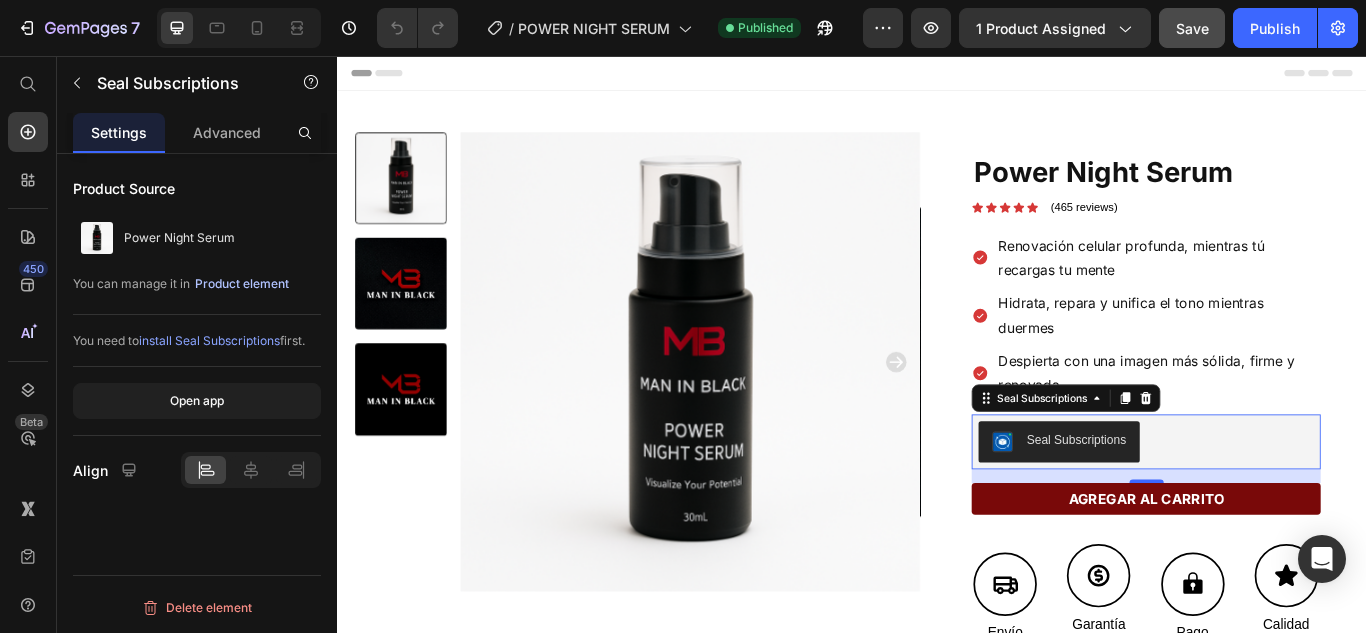 click on "Product element" at bounding box center (242, 284) 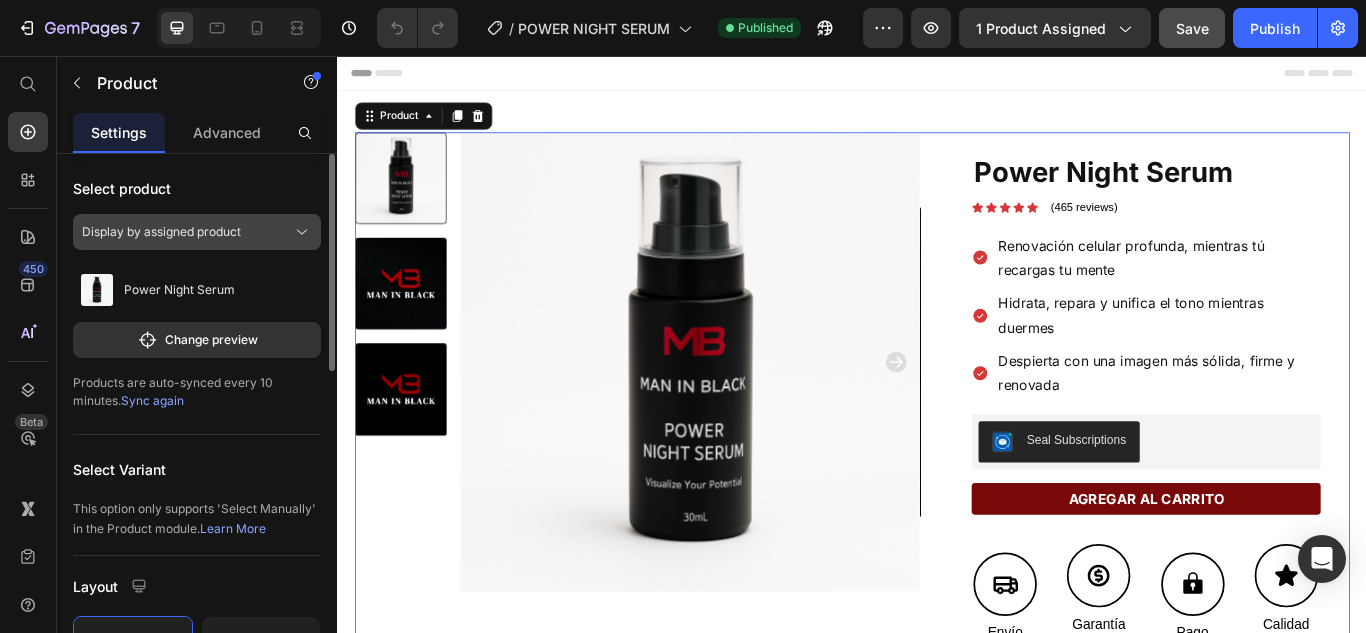 click on "Display by assigned product" at bounding box center [161, 232] 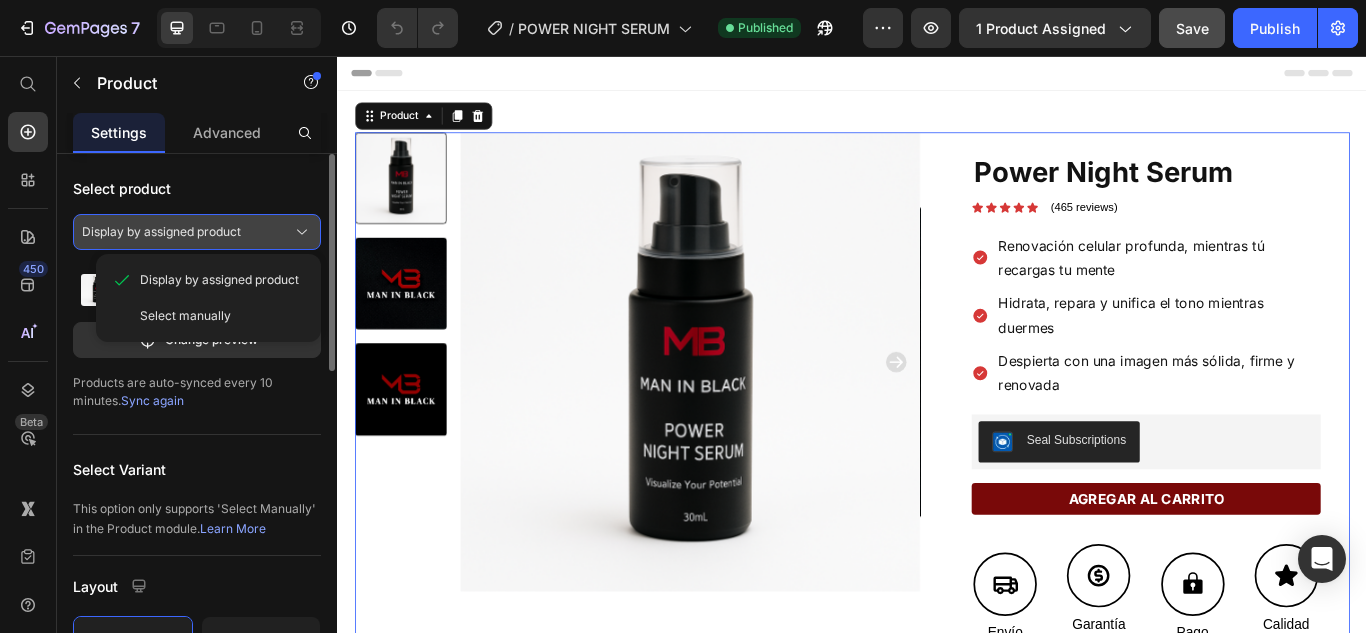 click on "Display by assigned product" at bounding box center [161, 232] 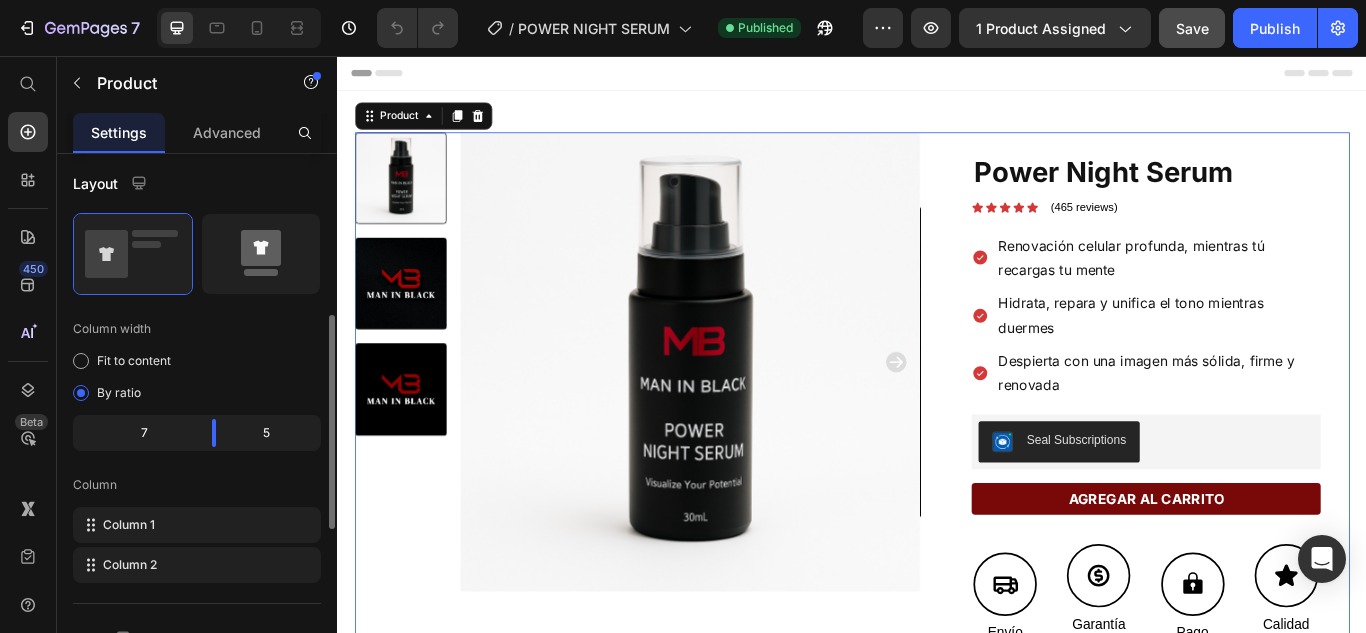 scroll, scrollTop: 3, scrollLeft: 0, axis: vertical 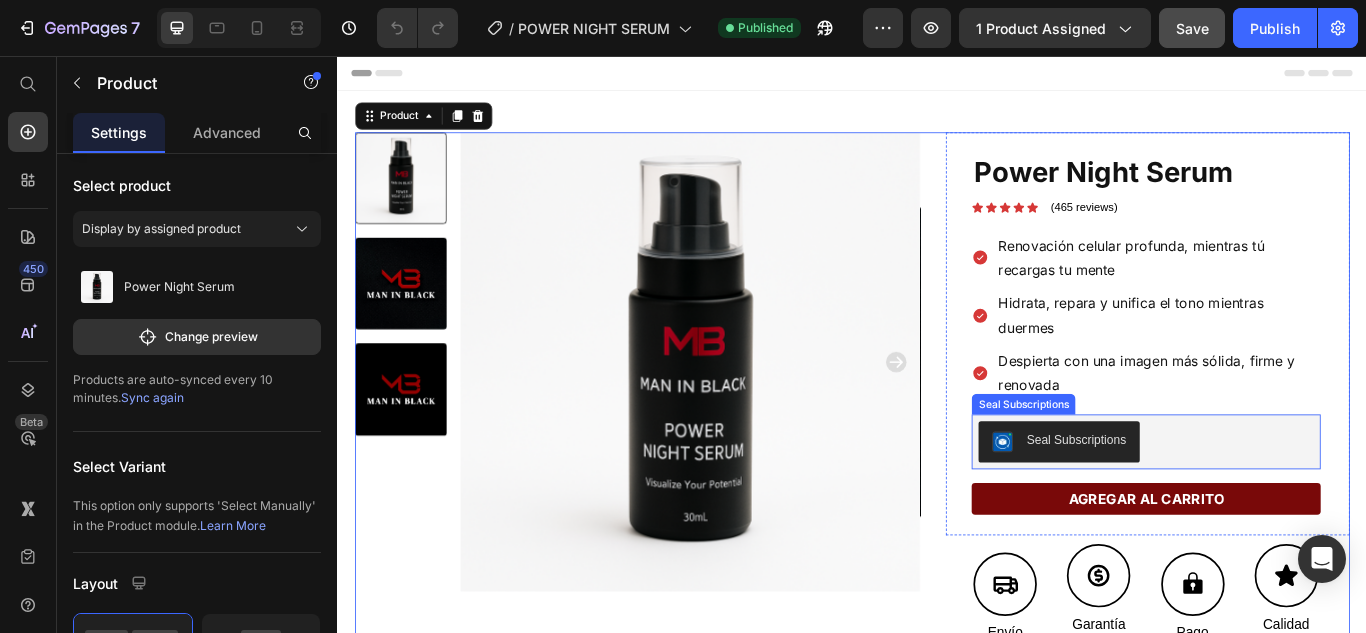 click on "Seal Subscriptions" at bounding box center [1279, 506] 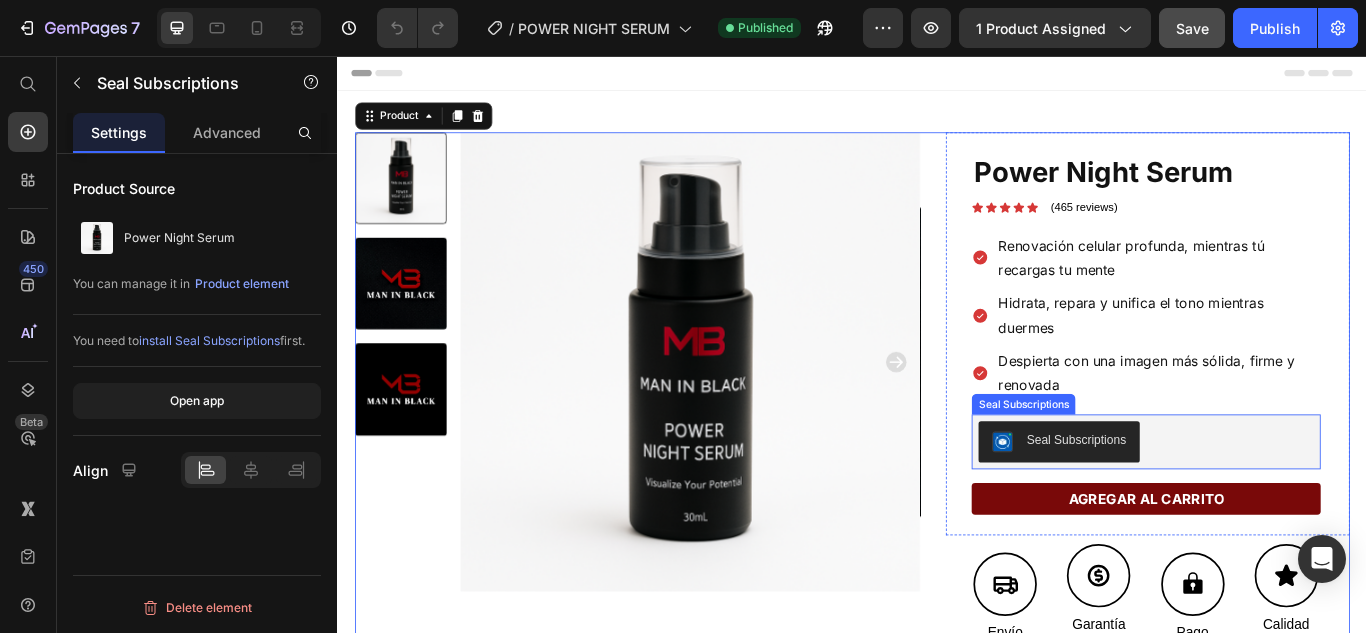 scroll, scrollTop: 0, scrollLeft: 0, axis: both 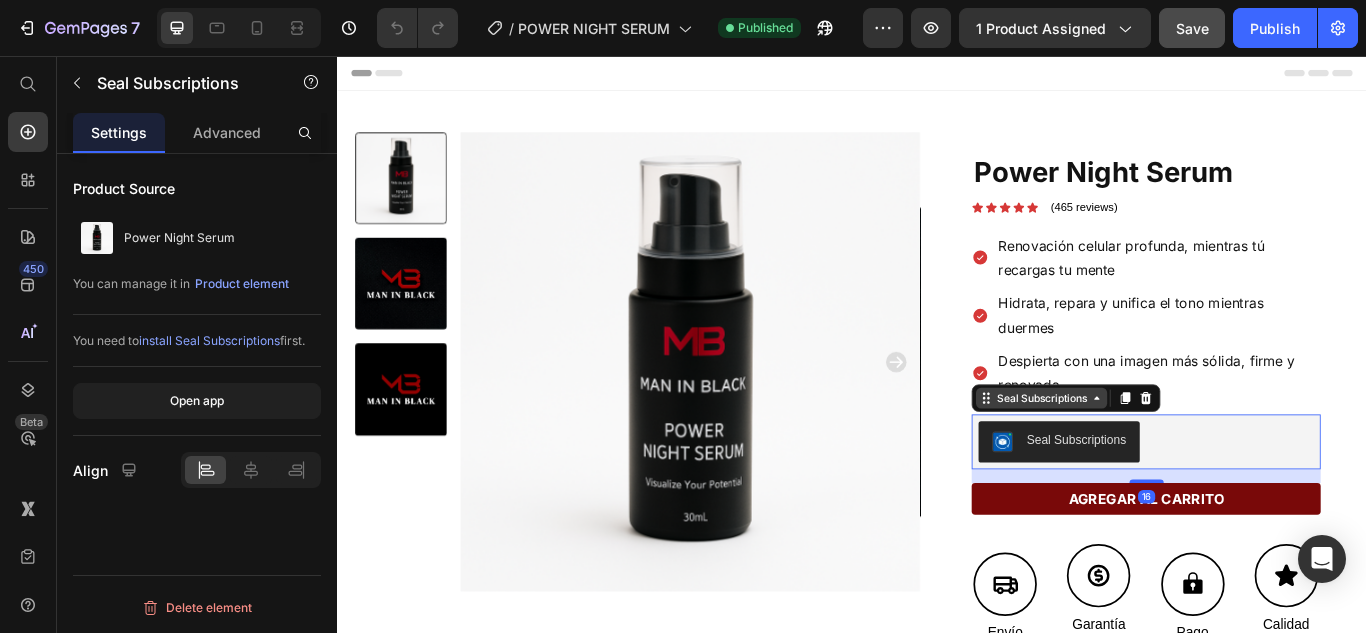 click 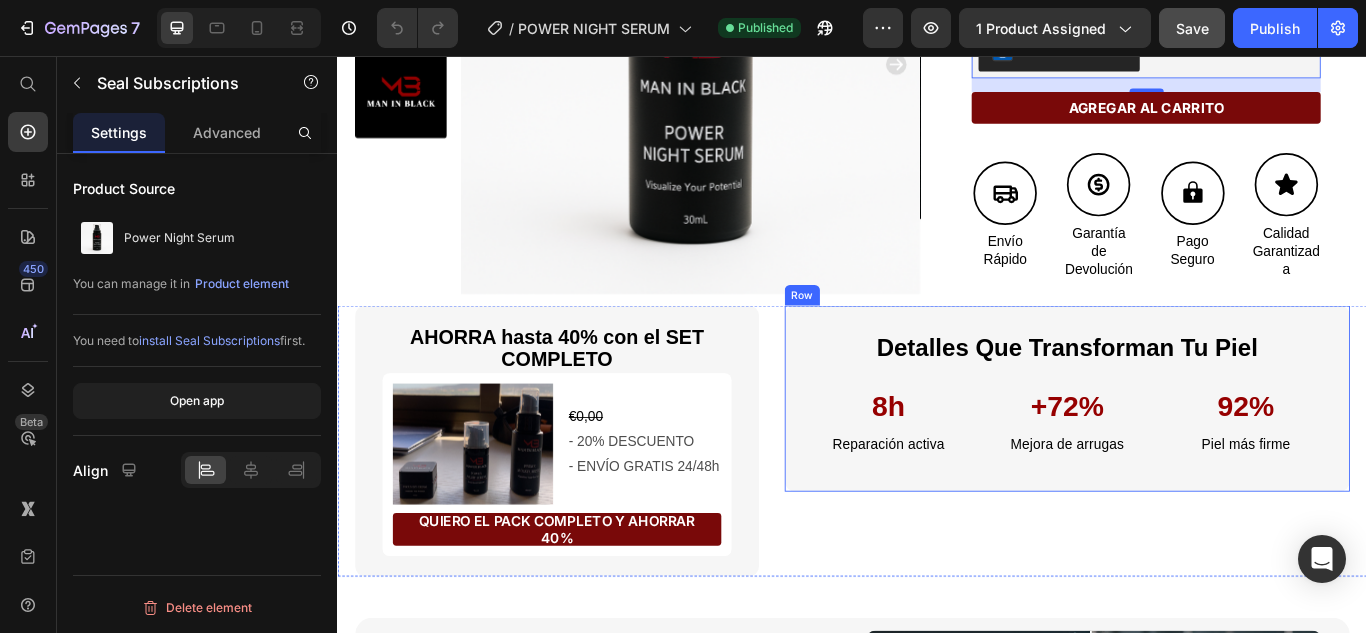 scroll, scrollTop: 0, scrollLeft: 0, axis: both 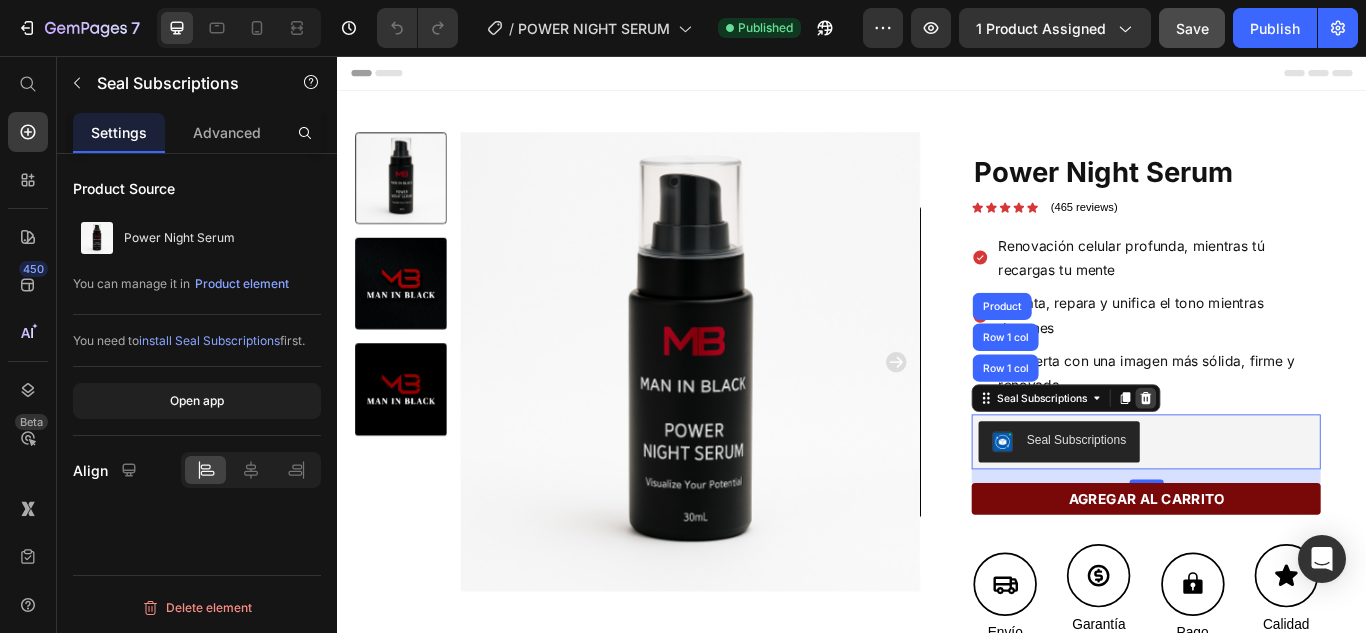 click 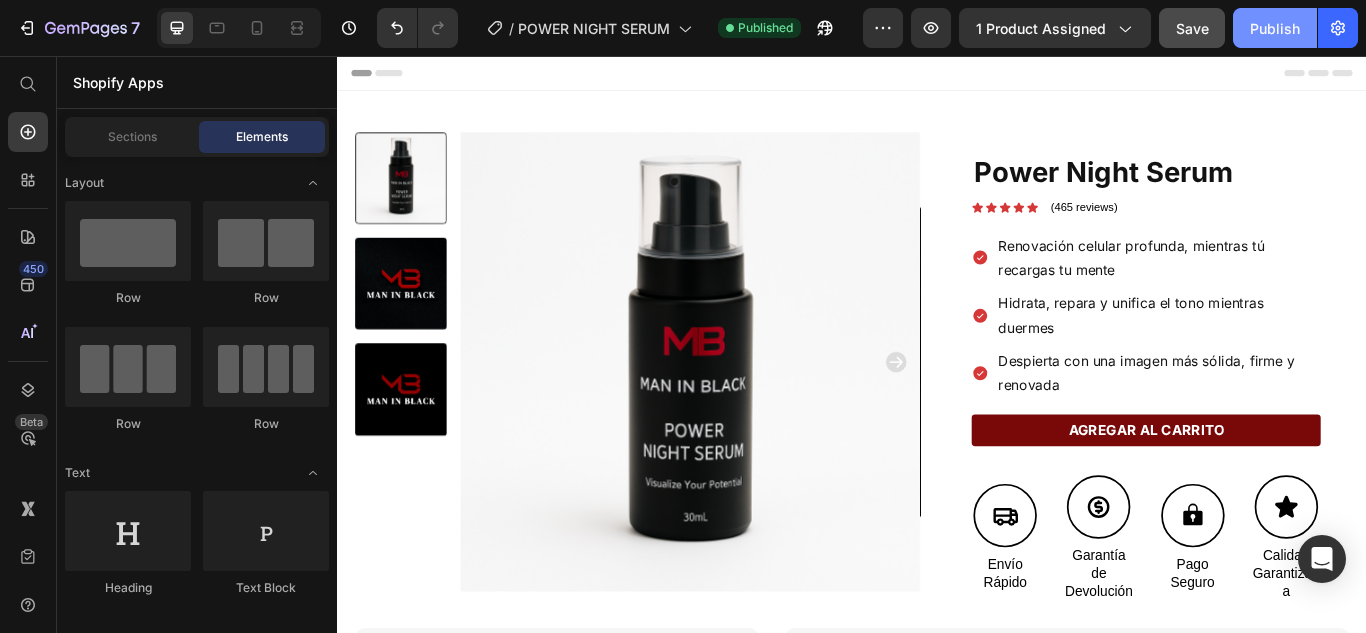 click on "Publish" at bounding box center [1275, 28] 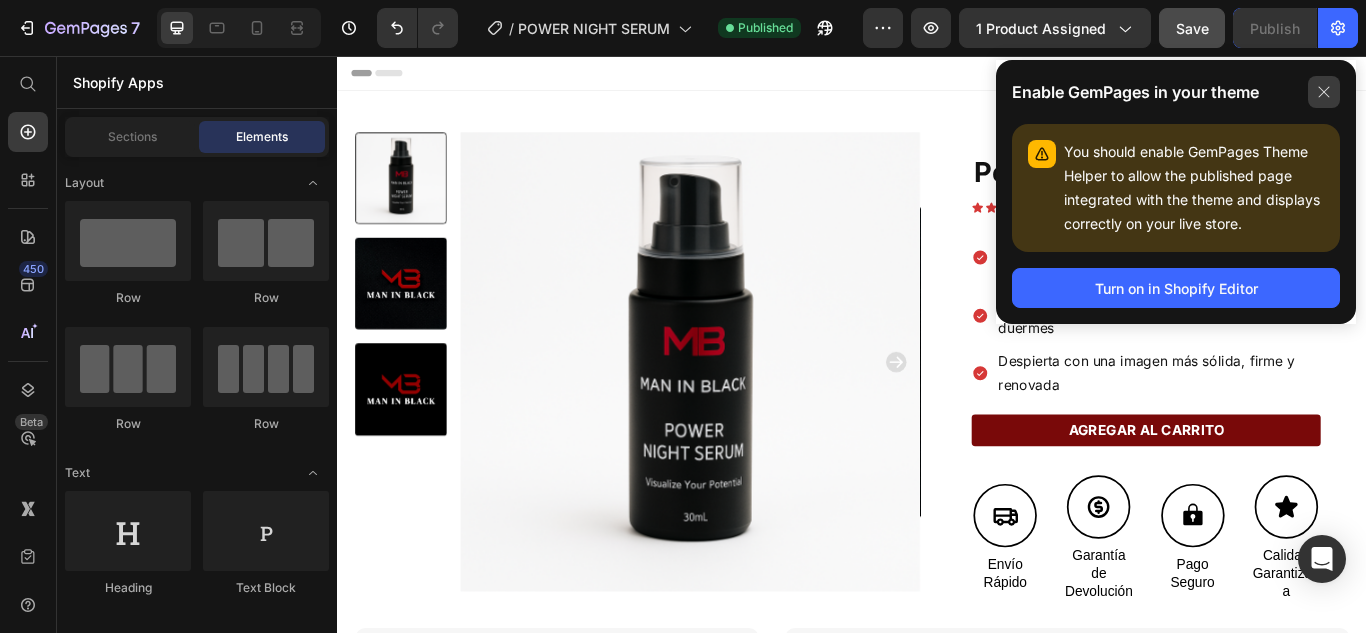 click 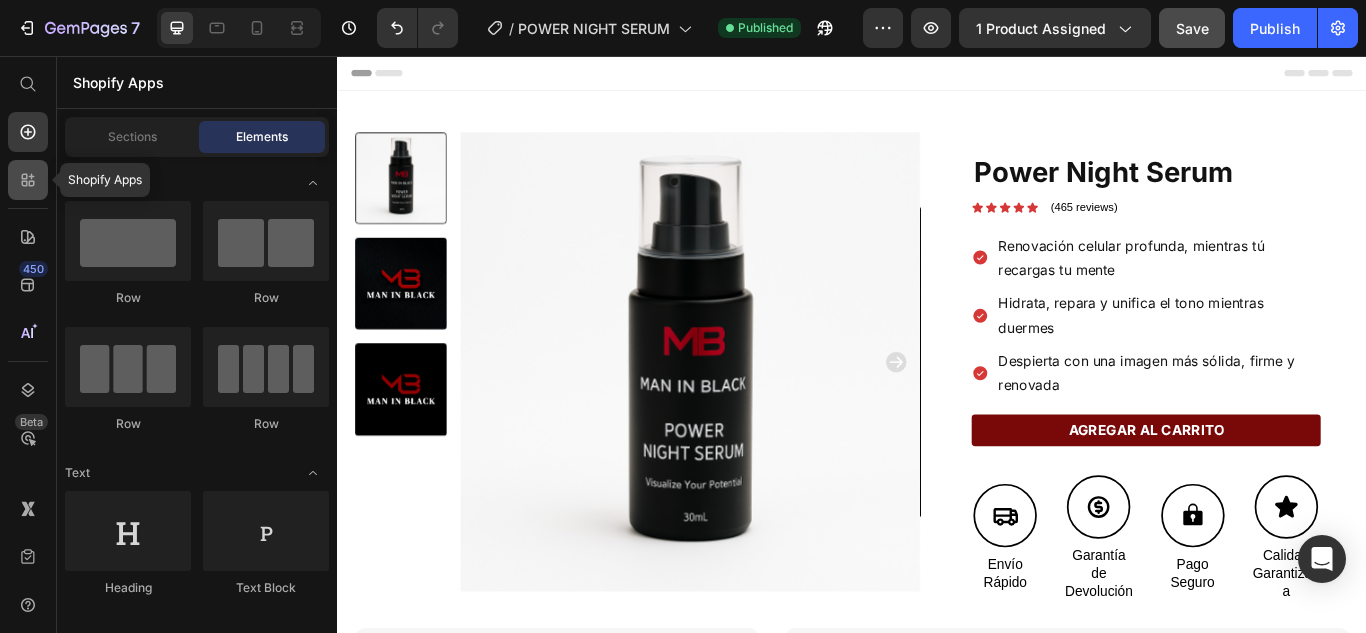 click 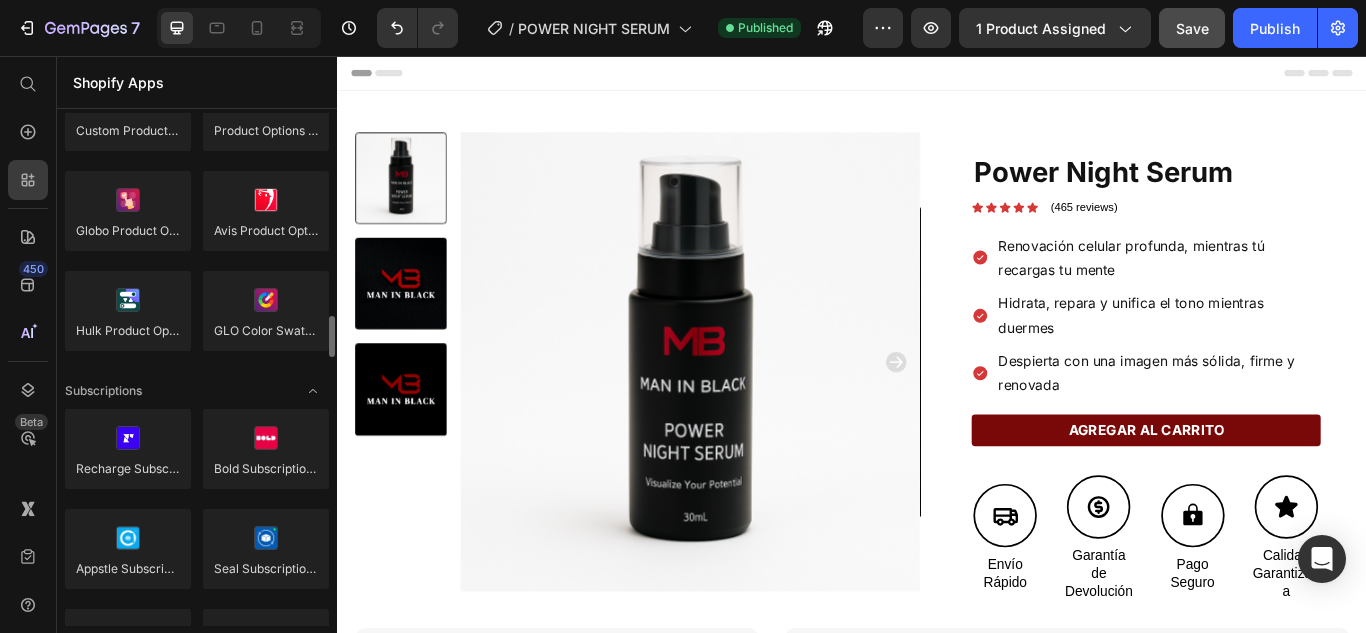 scroll, scrollTop: 2700, scrollLeft: 0, axis: vertical 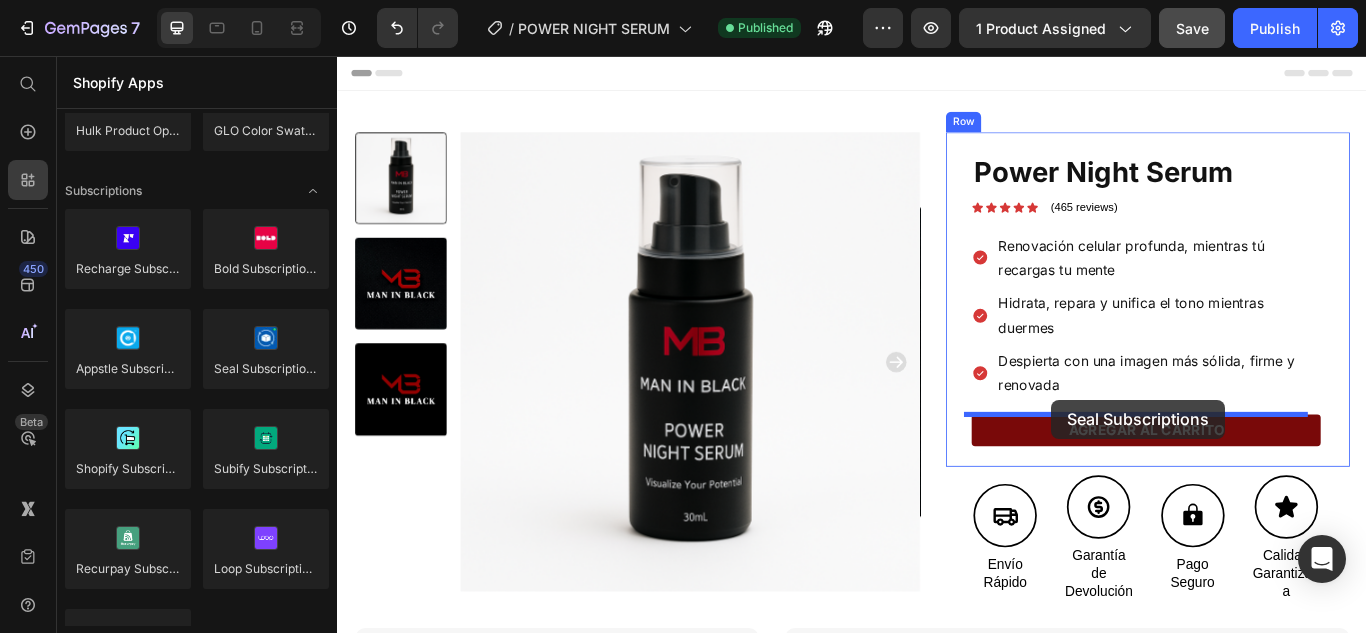 drag, startPoint x: 672, startPoint y: 419, endPoint x: 1170, endPoint y: 458, distance: 499.52478 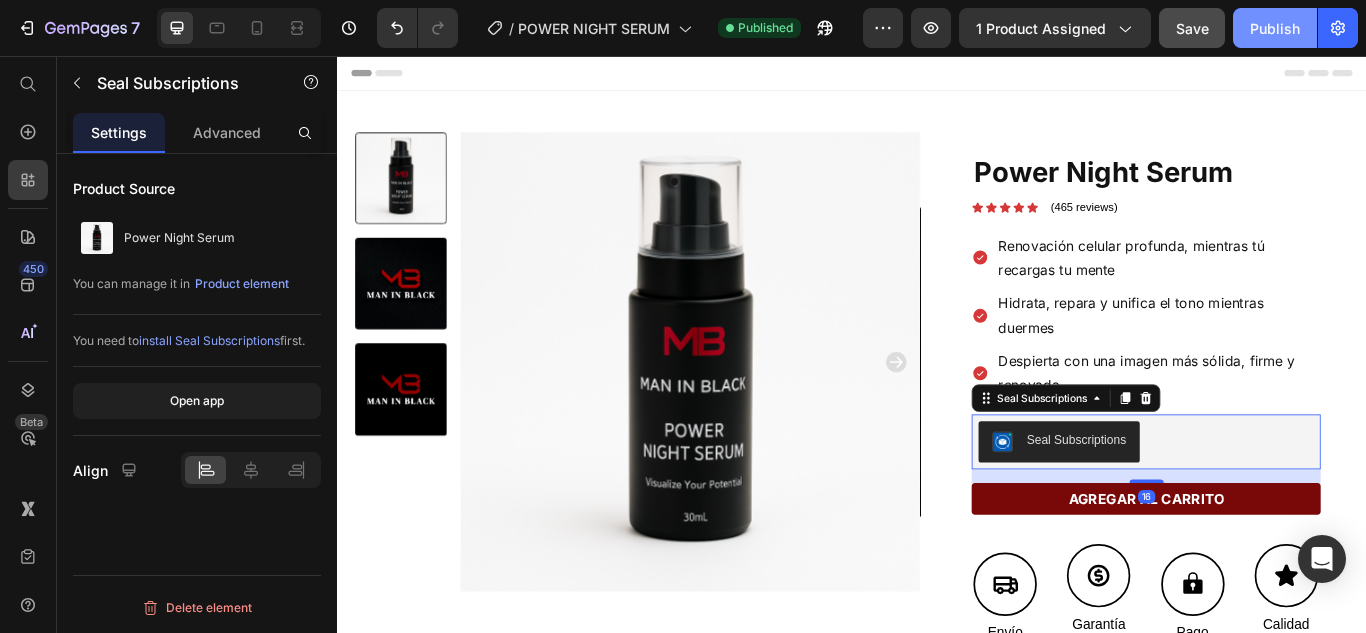 click on "Publish" at bounding box center [1275, 28] 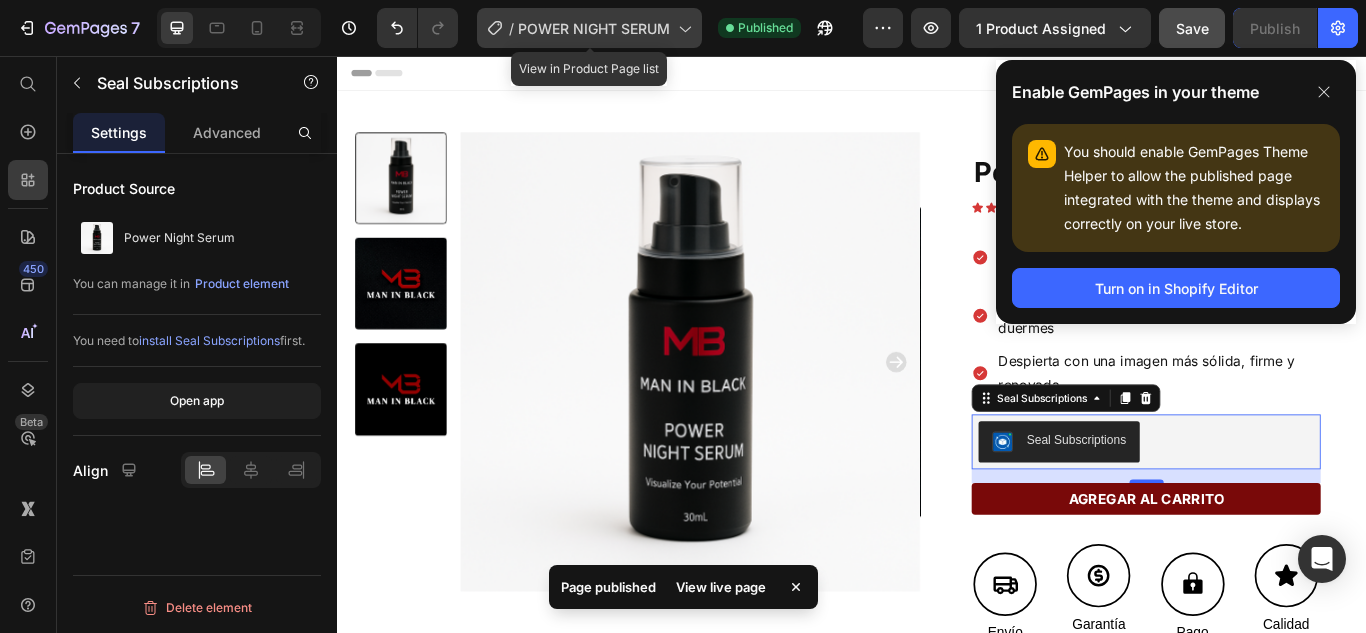 click on "POWER NIGHT SERUM" at bounding box center [594, 28] 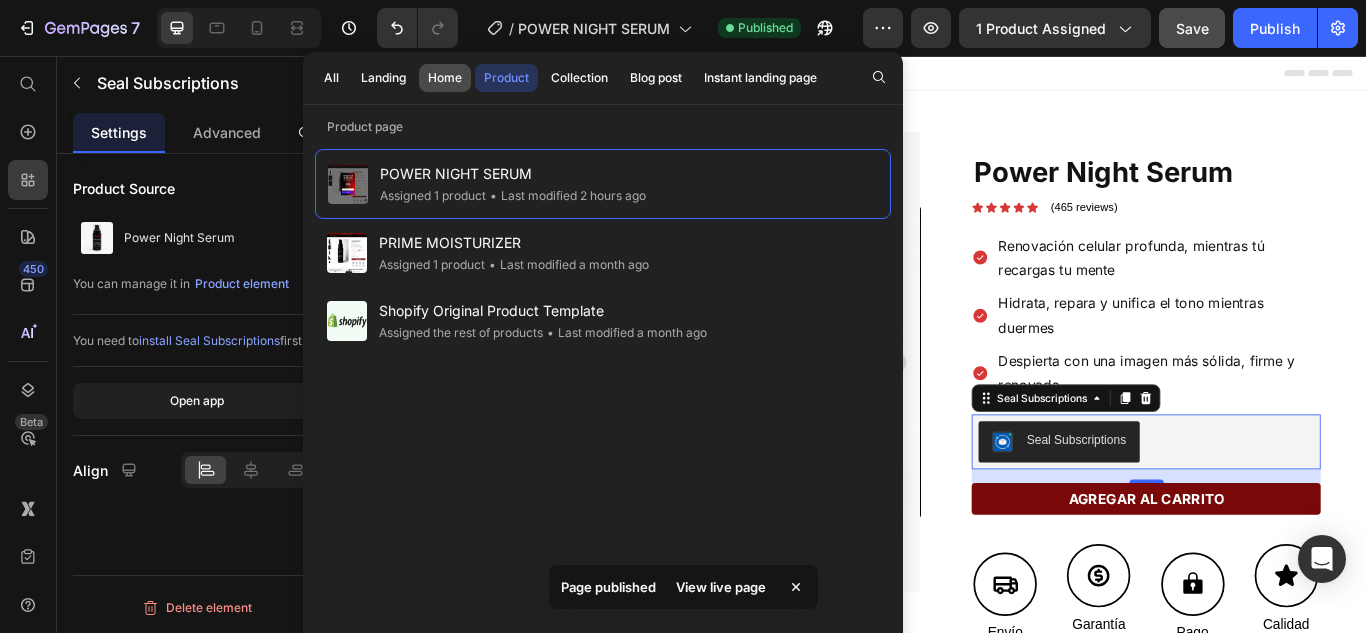 click on "Home" at bounding box center (445, 78) 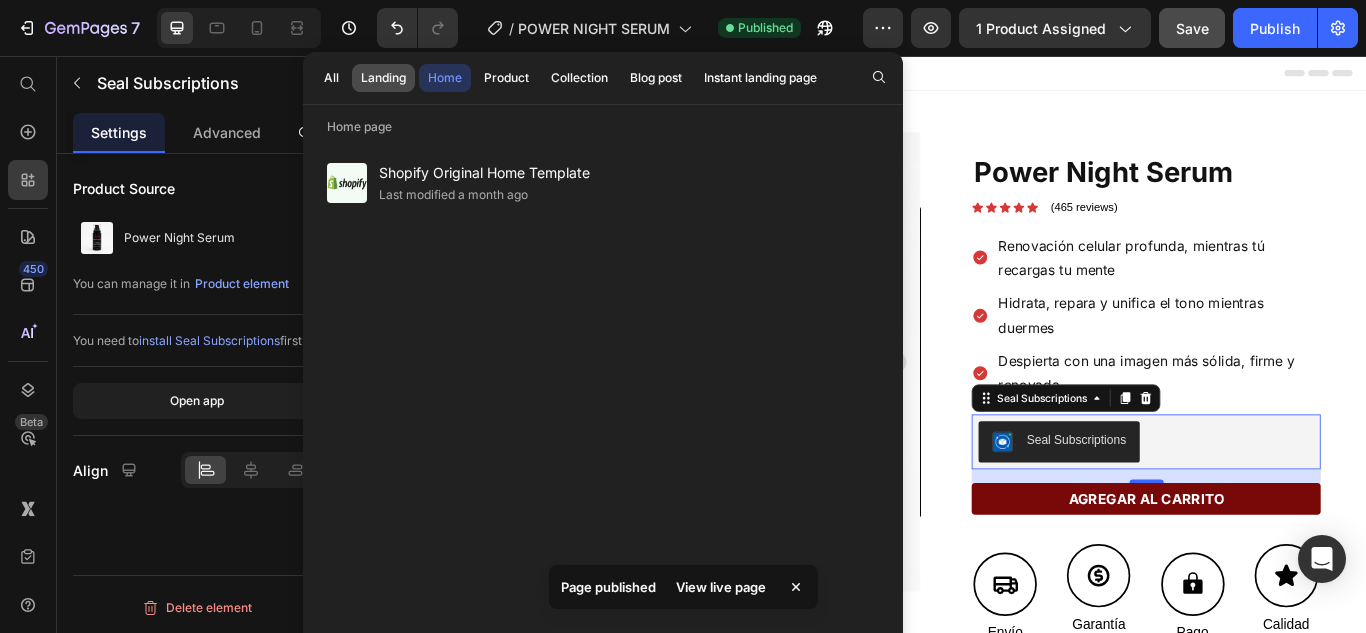 click on "Landing" at bounding box center (383, 78) 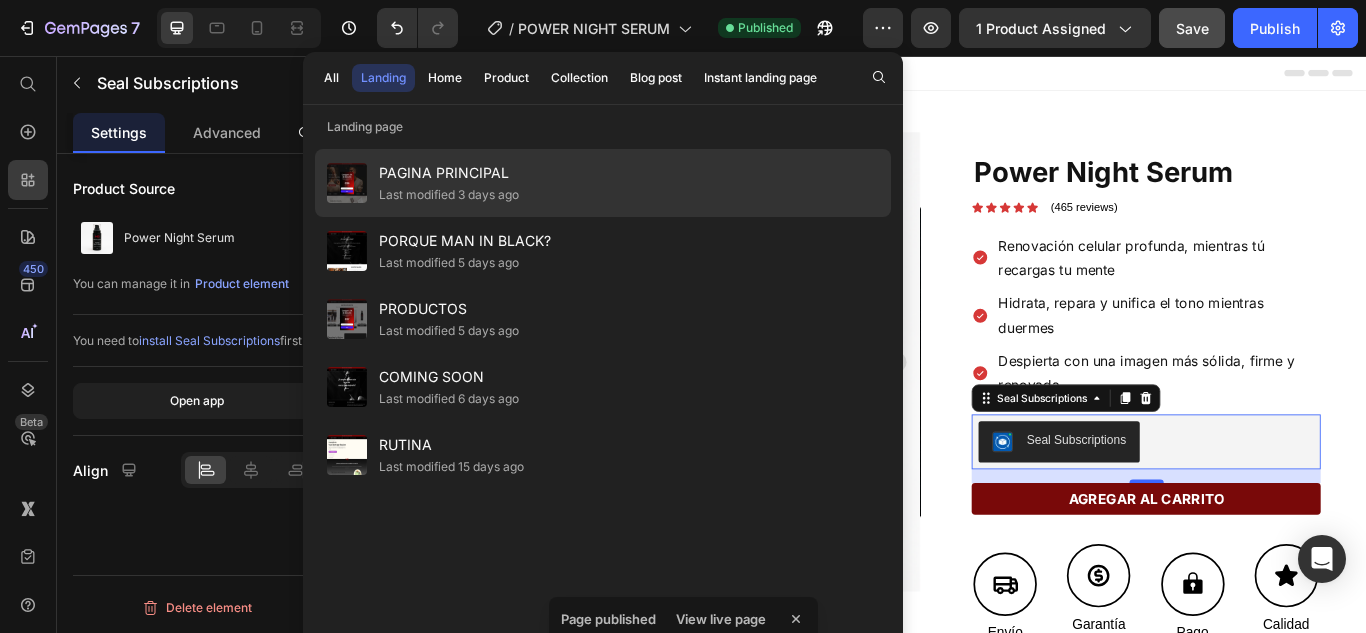click on "PRODUCTOS" at bounding box center (449, 309) 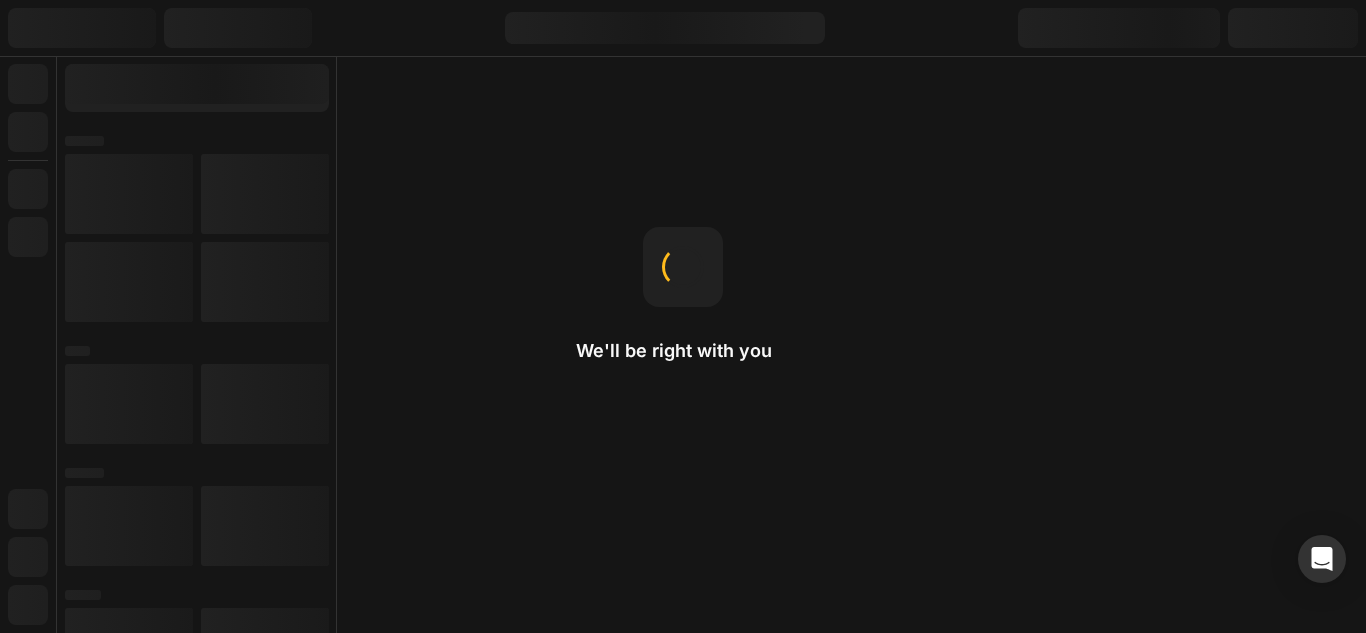 scroll, scrollTop: 0, scrollLeft: 0, axis: both 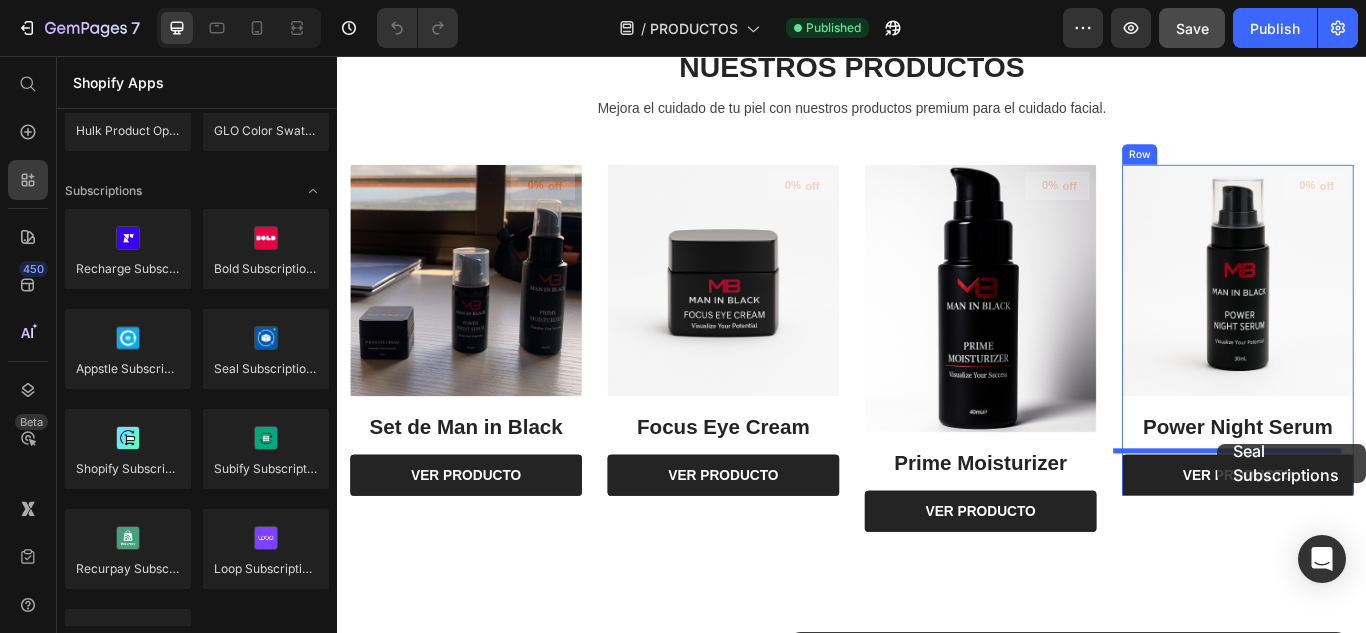 drag, startPoint x: 581, startPoint y: 413, endPoint x: 1363, endPoint y: 509, distance: 787.87054 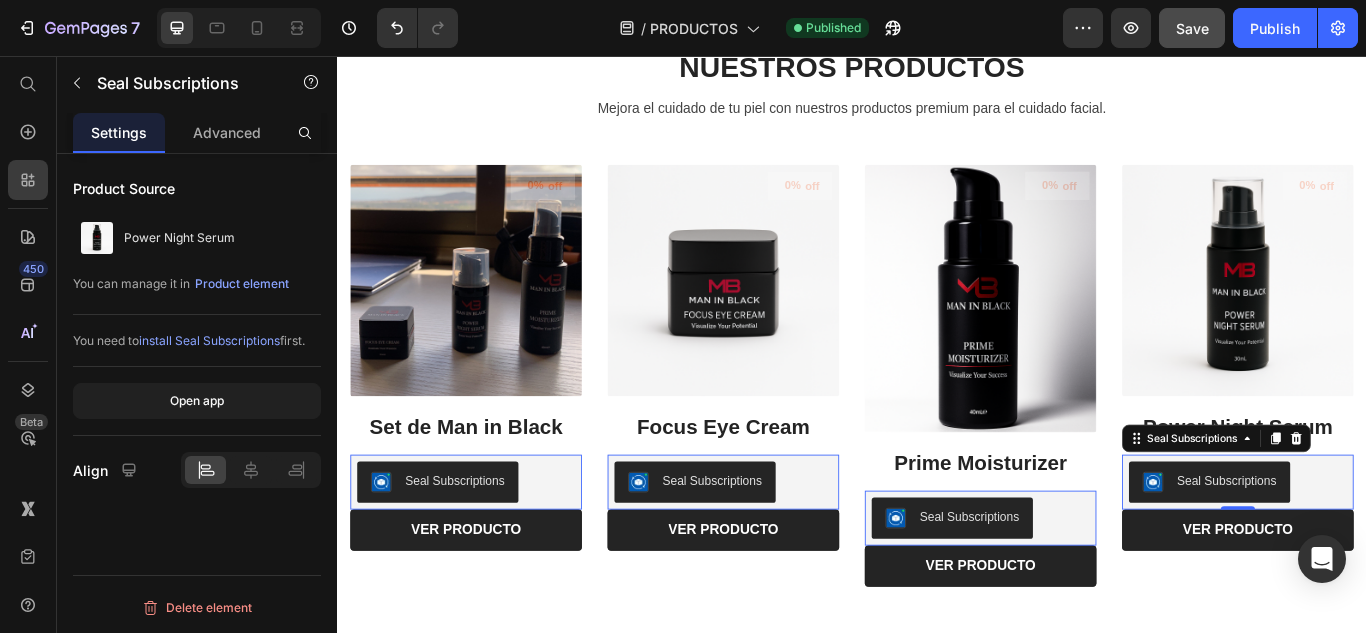 click on "Power Night Serum (P) Title Seal Subscriptions Seal Subscriptions   0" at bounding box center [487, 519] 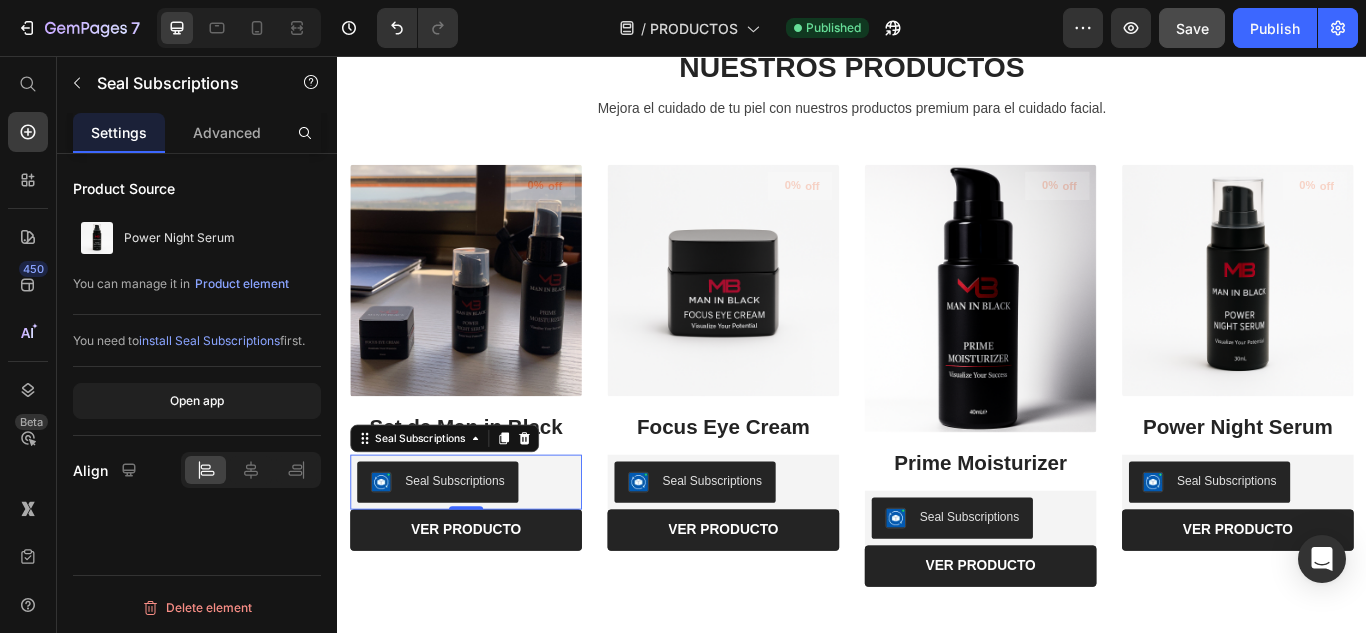 click on "Seal Subscriptions" at bounding box center [474, 551] 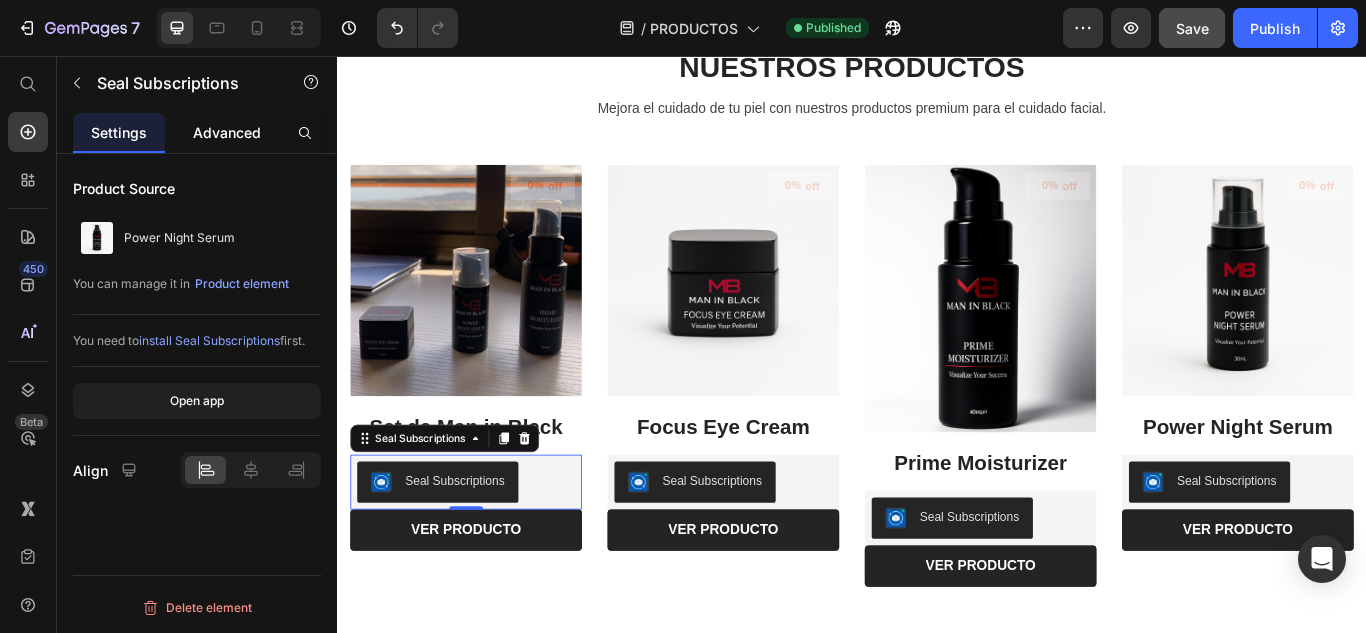 click on "Advanced" at bounding box center (227, 132) 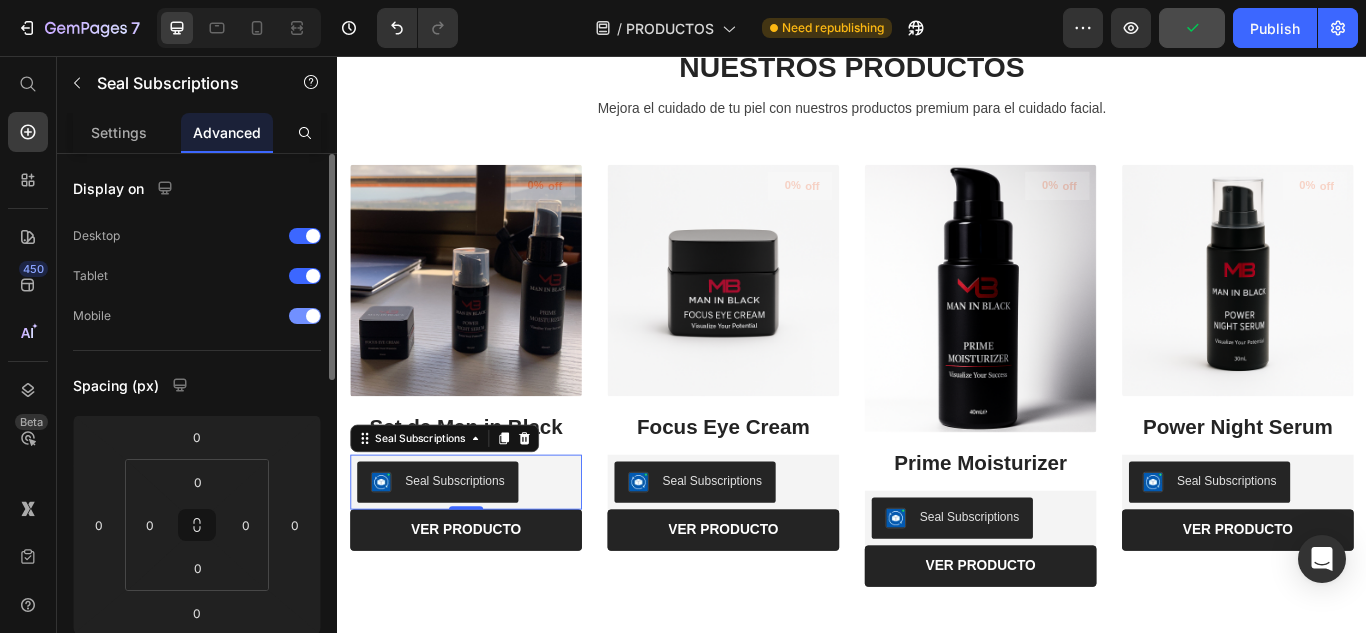 click at bounding box center [305, 316] 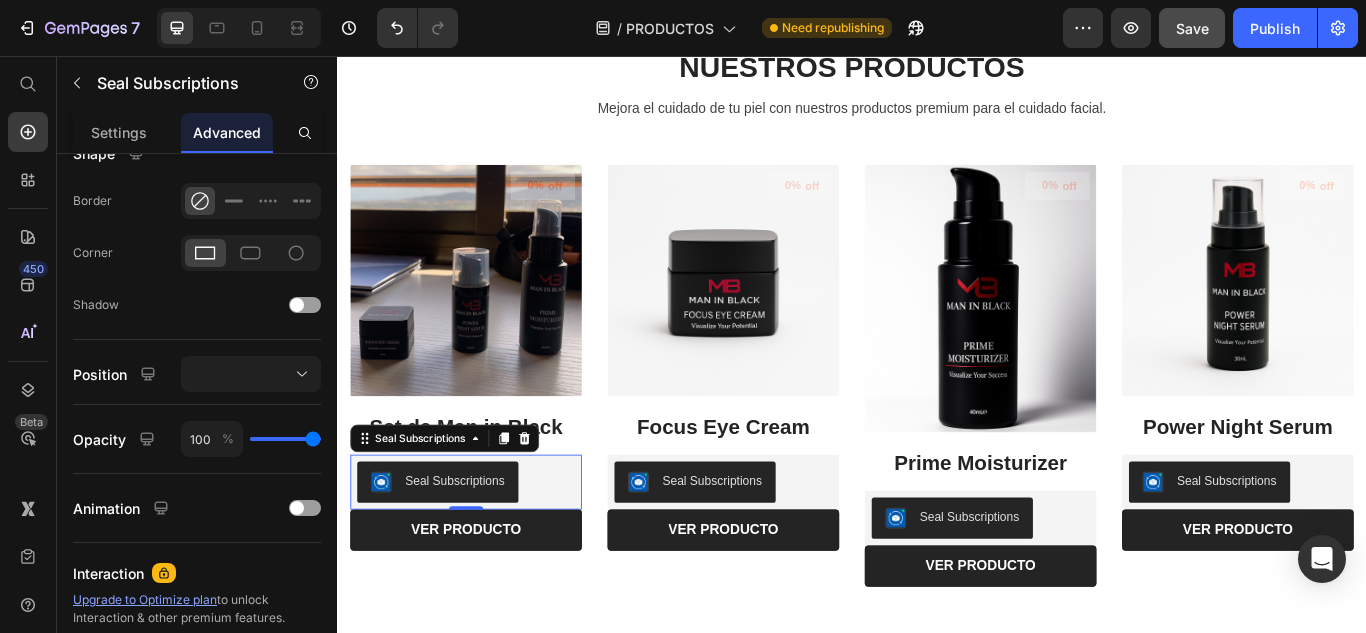 scroll, scrollTop: 0, scrollLeft: 0, axis: both 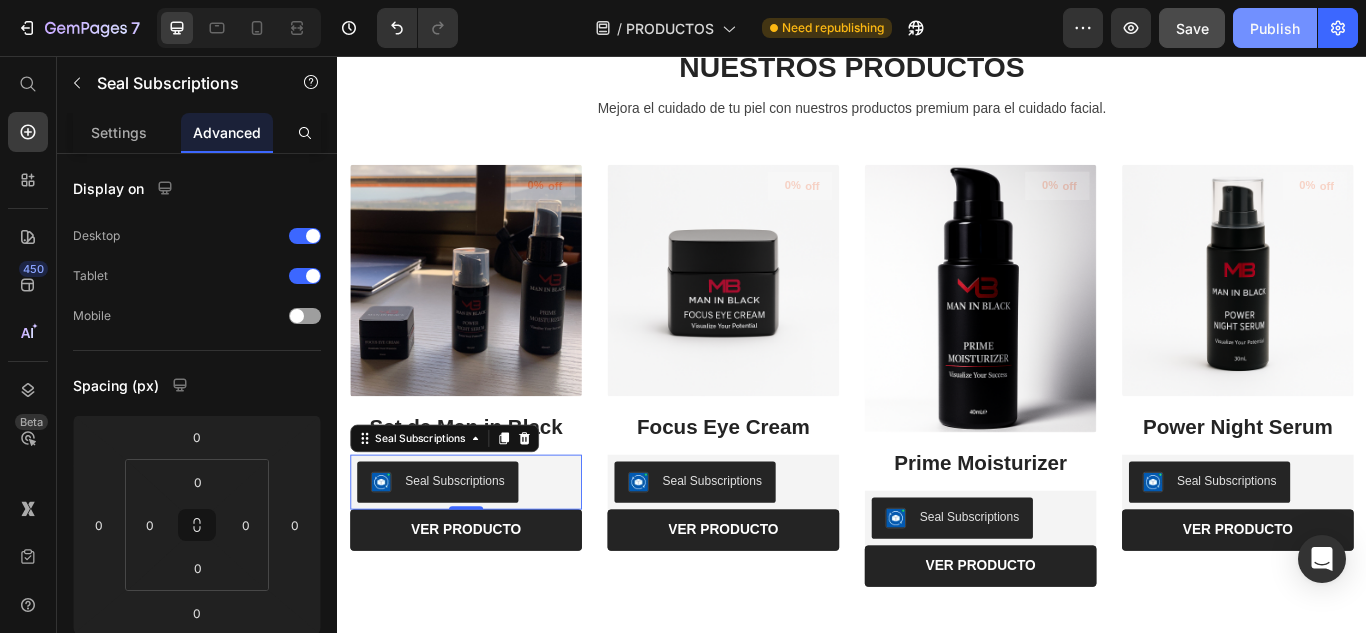 click on "Publish" at bounding box center (1275, 28) 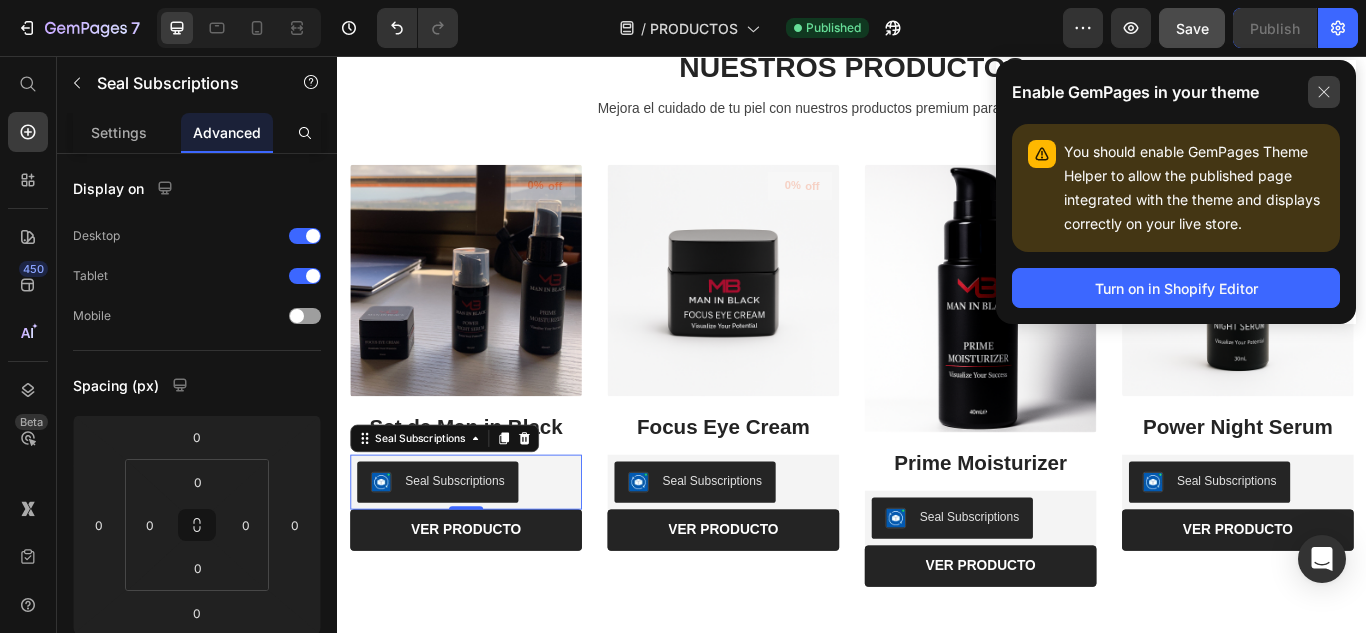 click 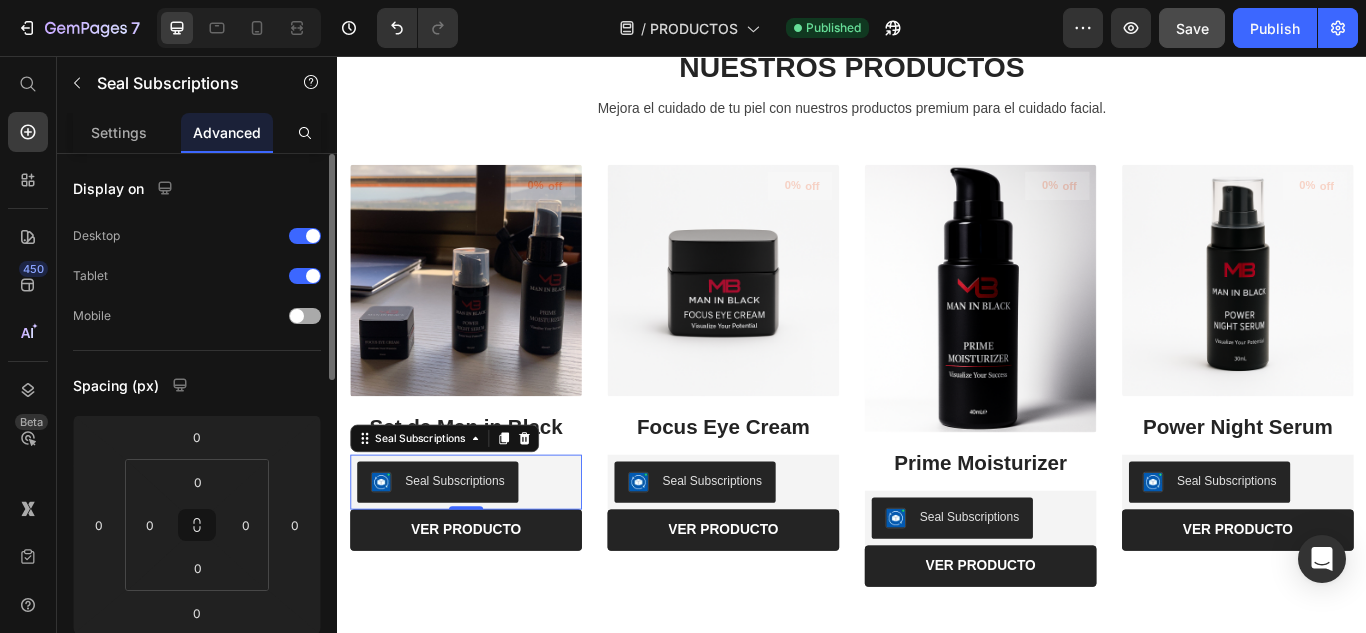 drag, startPoint x: 316, startPoint y: 305, endPoint x: 306, endPoint y: 310, distance: 11.18034 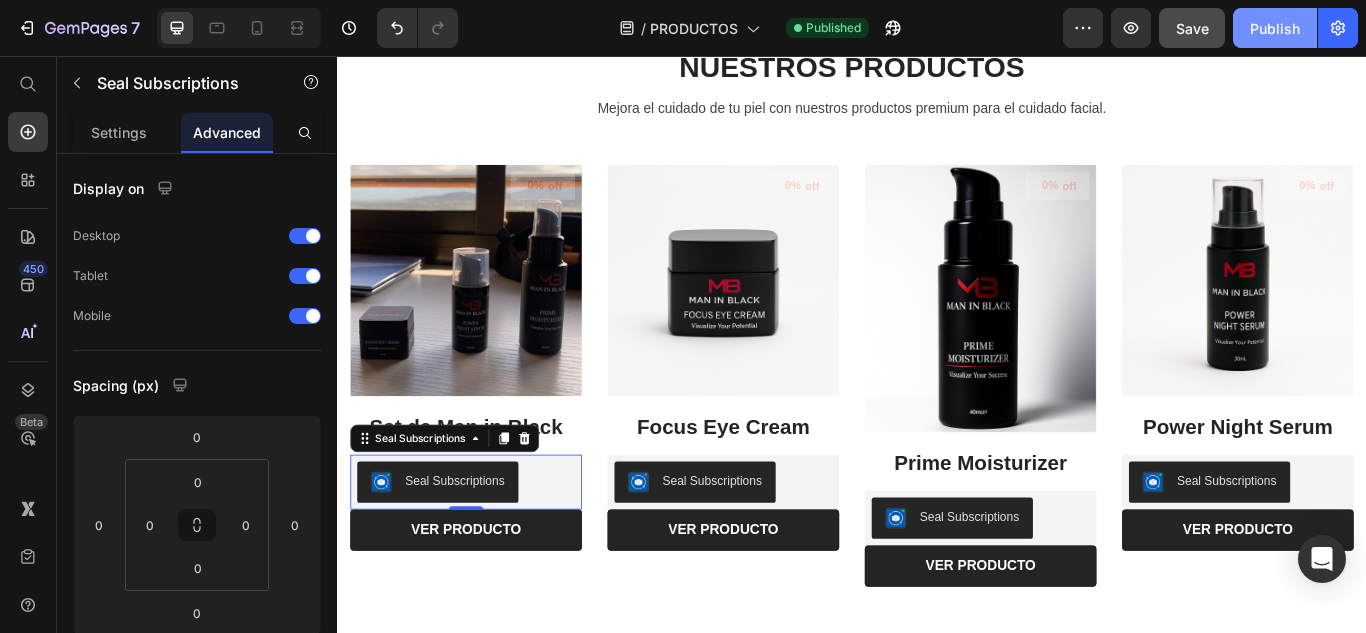 click on "Publish" 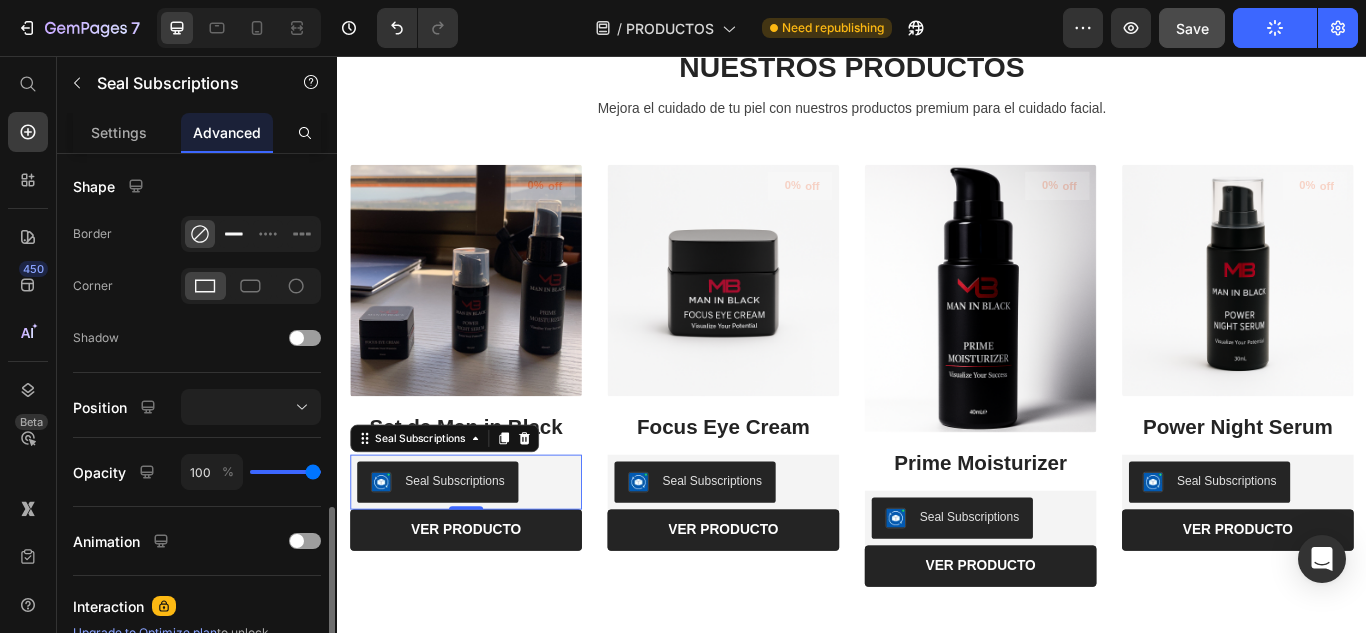 scroll, scrollTop: 600, scrollLeft: 0, axis: vertical 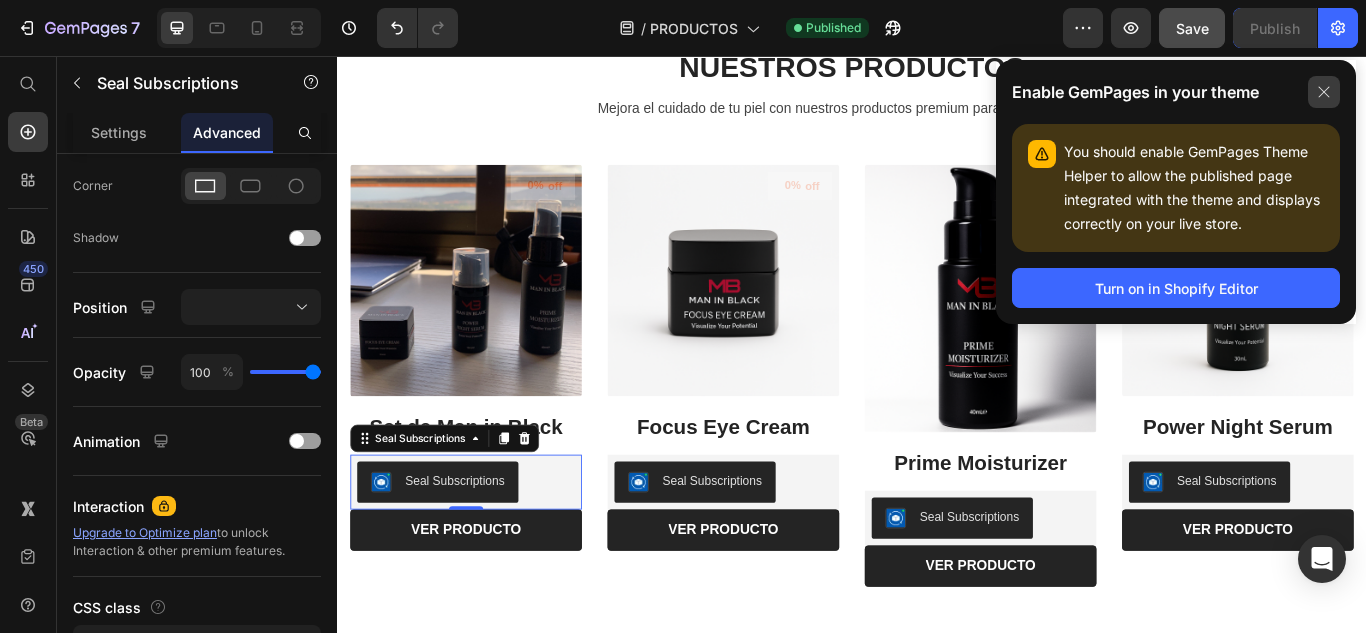 click 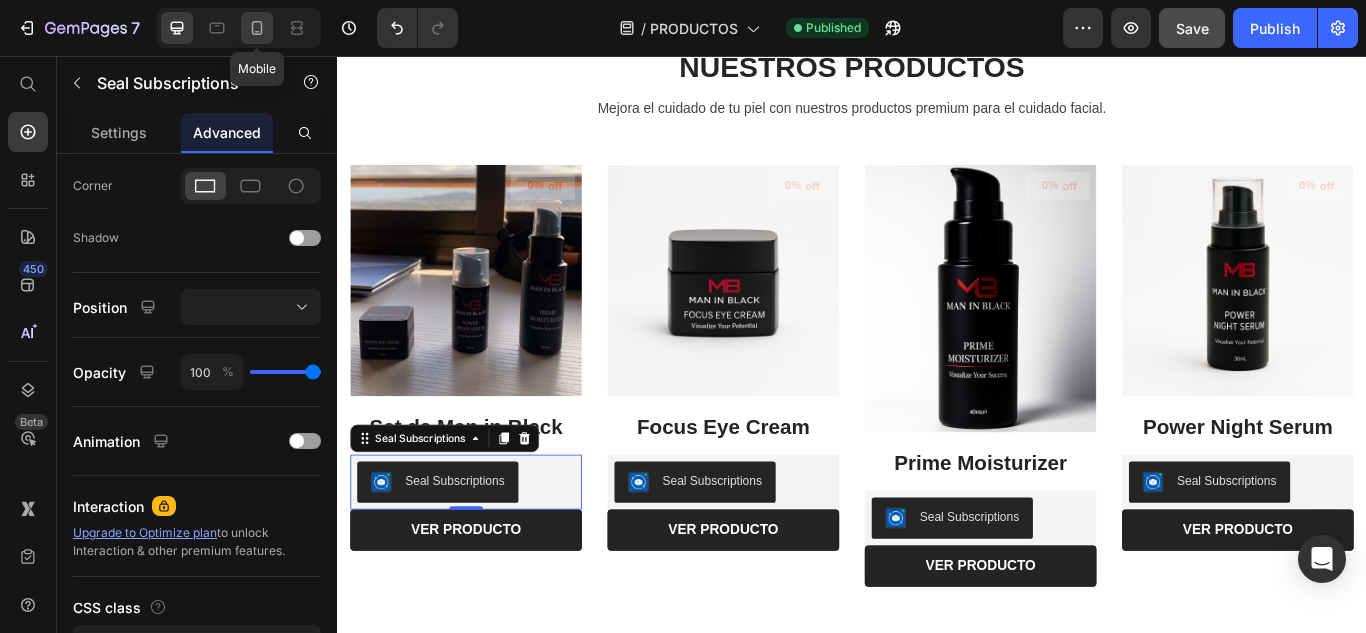 click 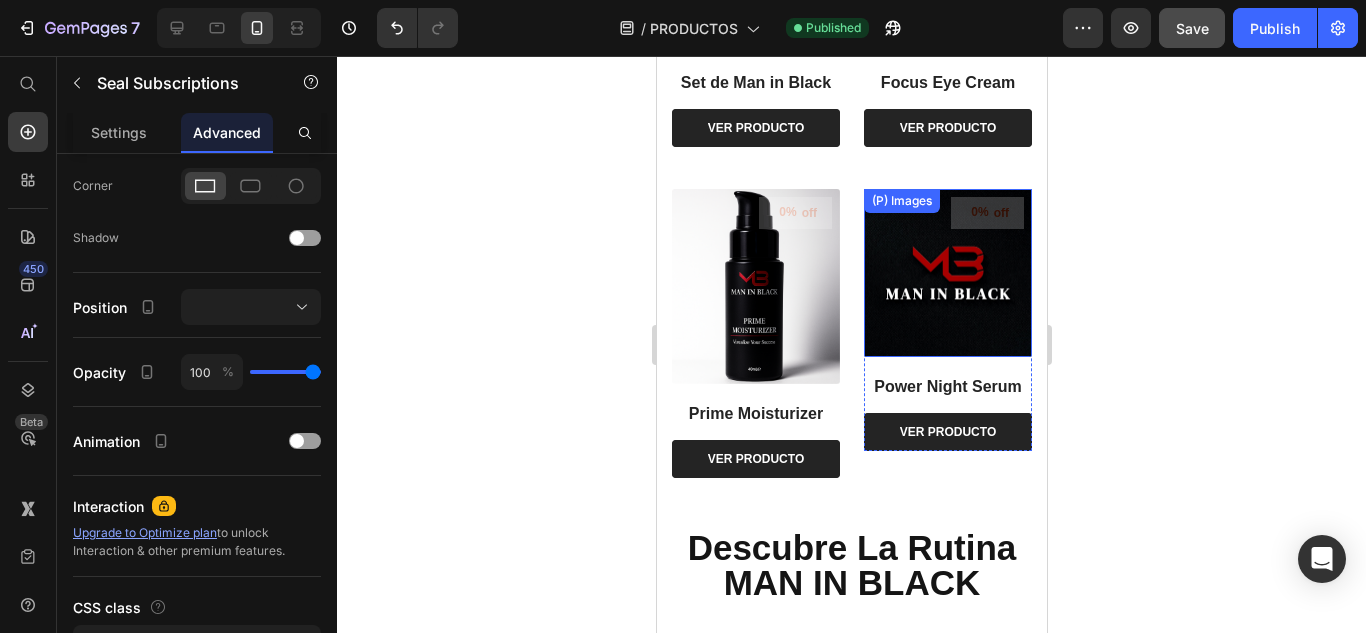scroll, scrollTop: 400, scrollLeft: 0, axis: vertical 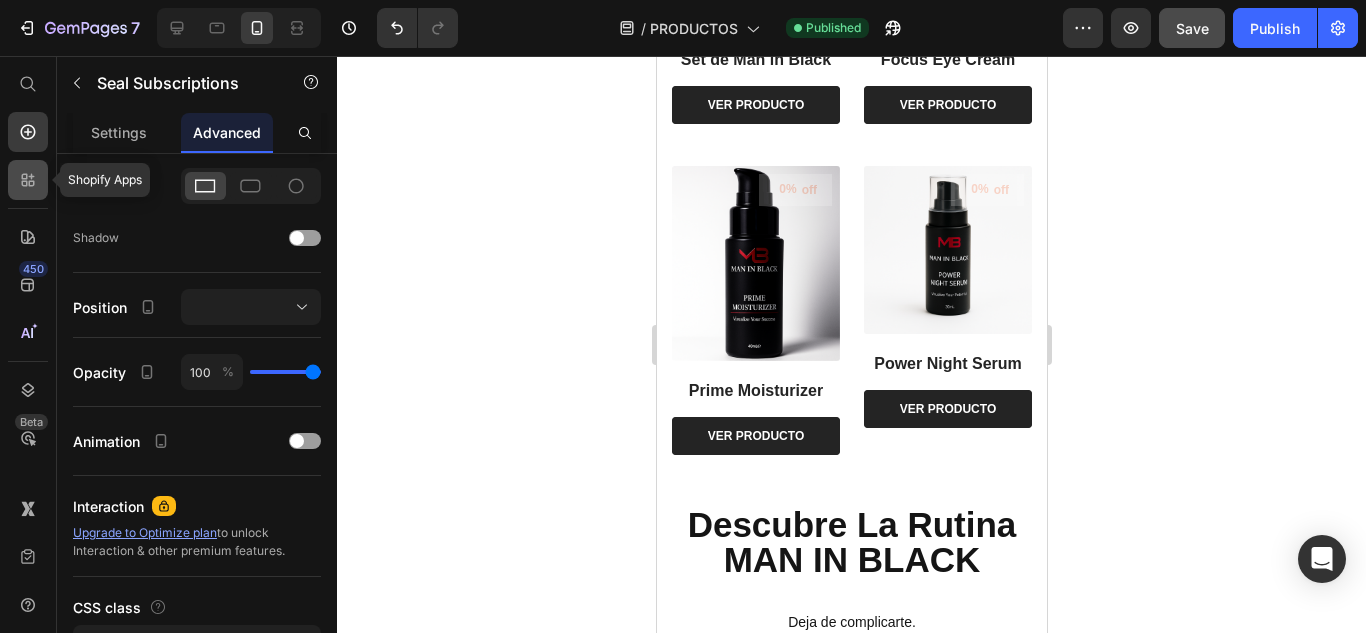 click 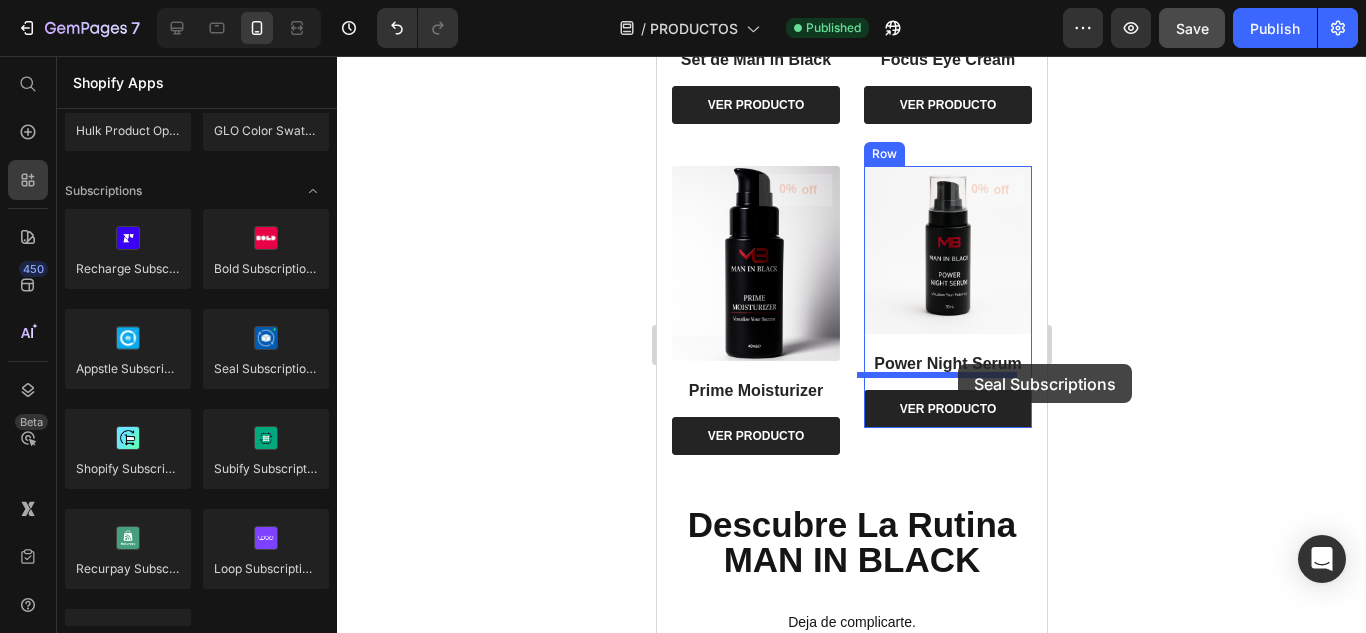 drag, startPoint x: 906, startPoint y: 419, endPoint x: 957, endPoint y: 364, distance: 75.00667 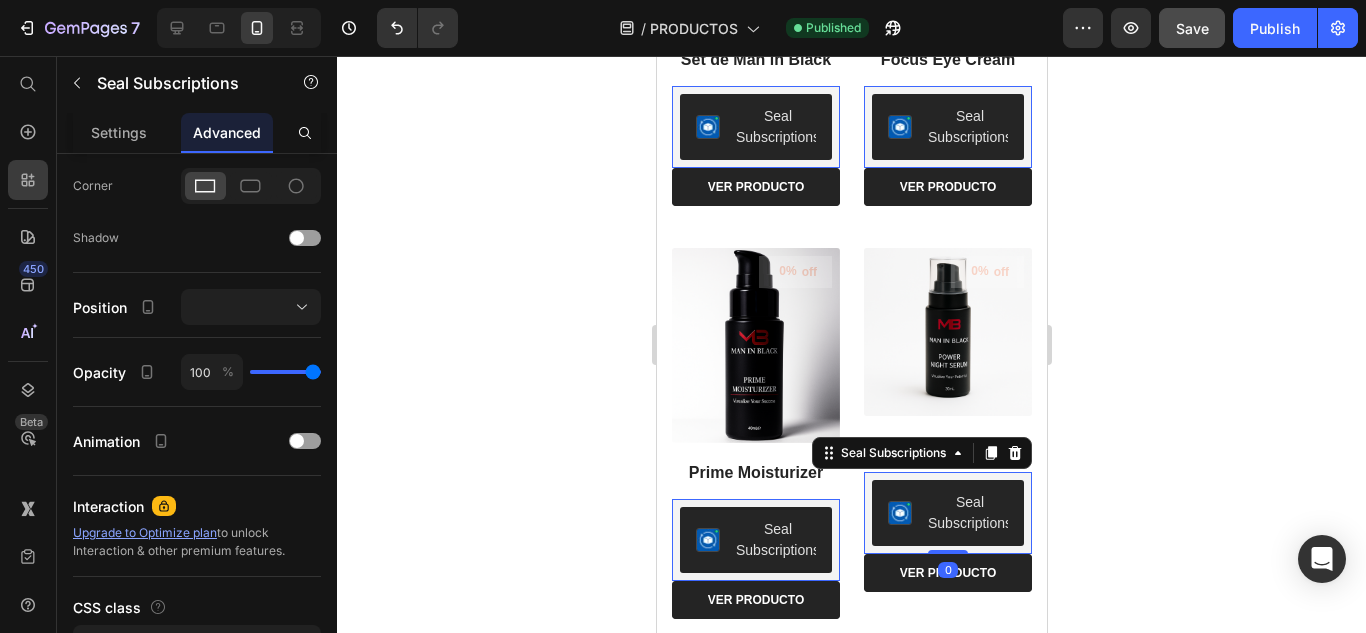 click 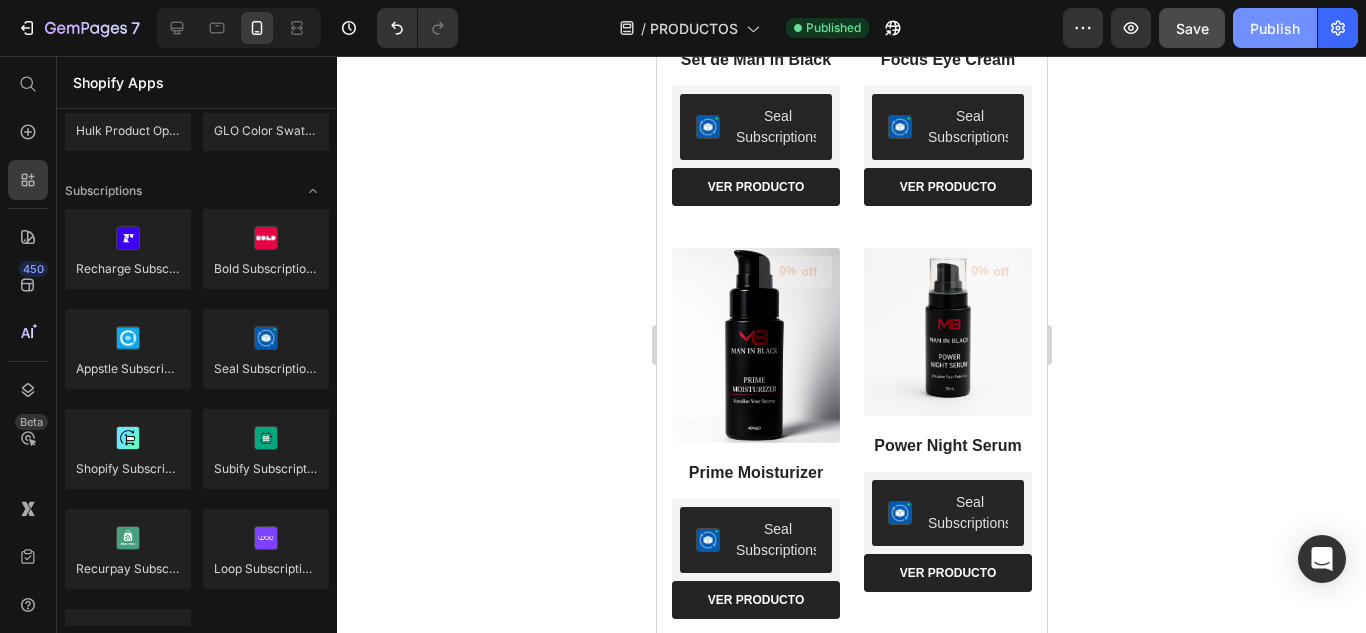 click on "Publish" at bounding box center [1275, 28] 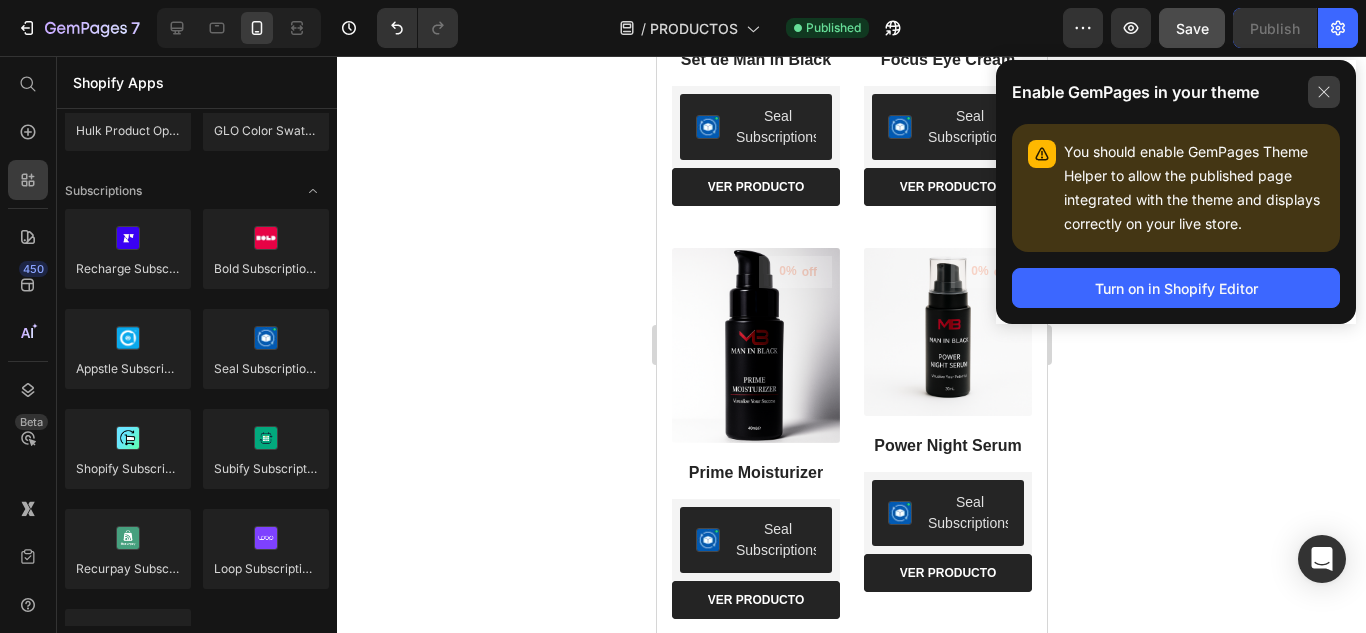 click 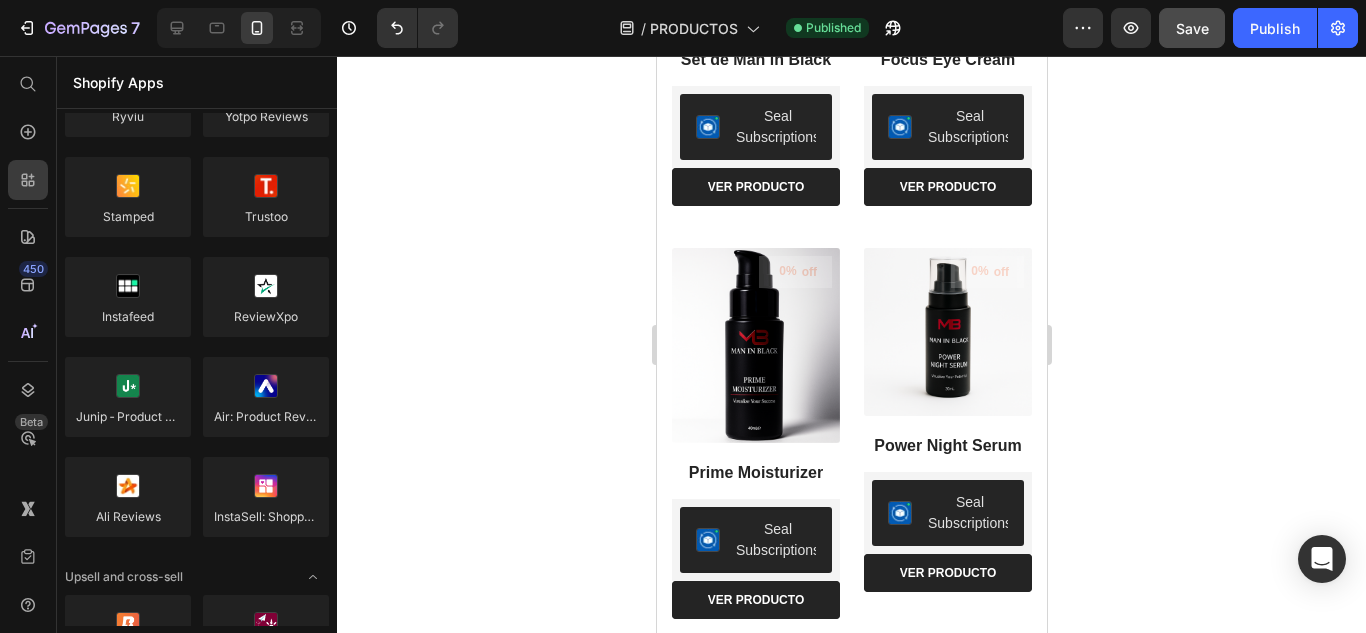scroll, scrollTop: 0, scrollLeft: 0, axis: both 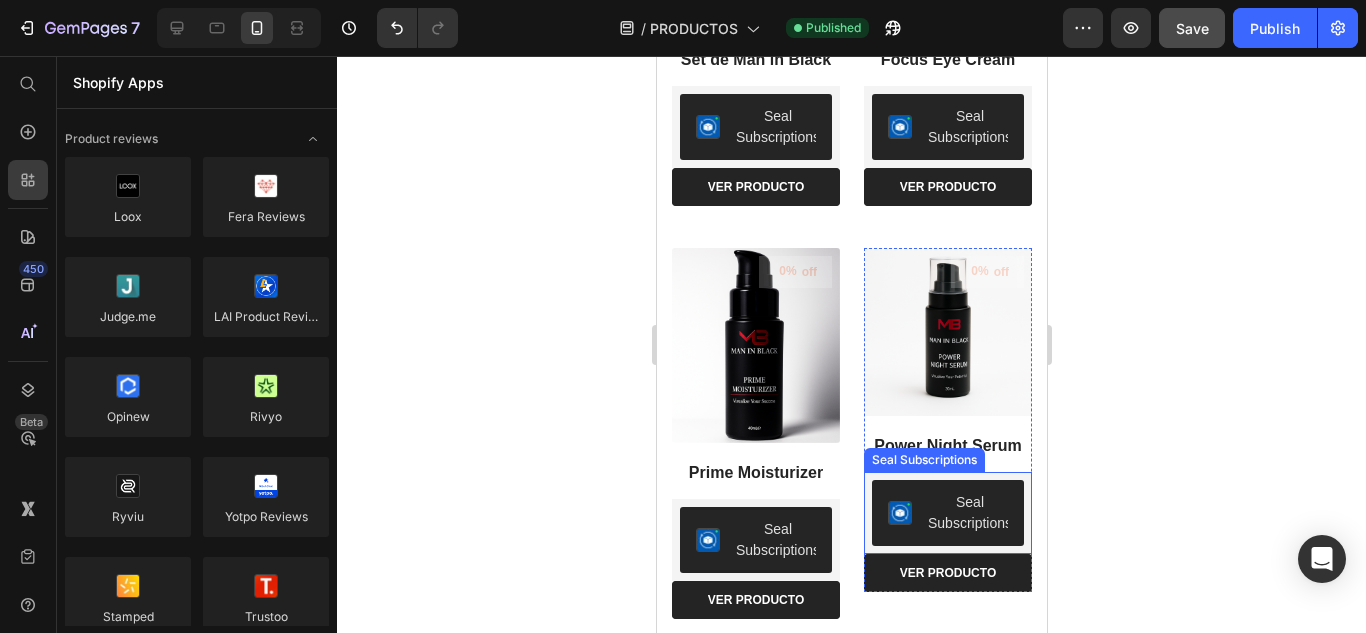 click on "Seal Subscriptions" at bounding box center (775, 127) 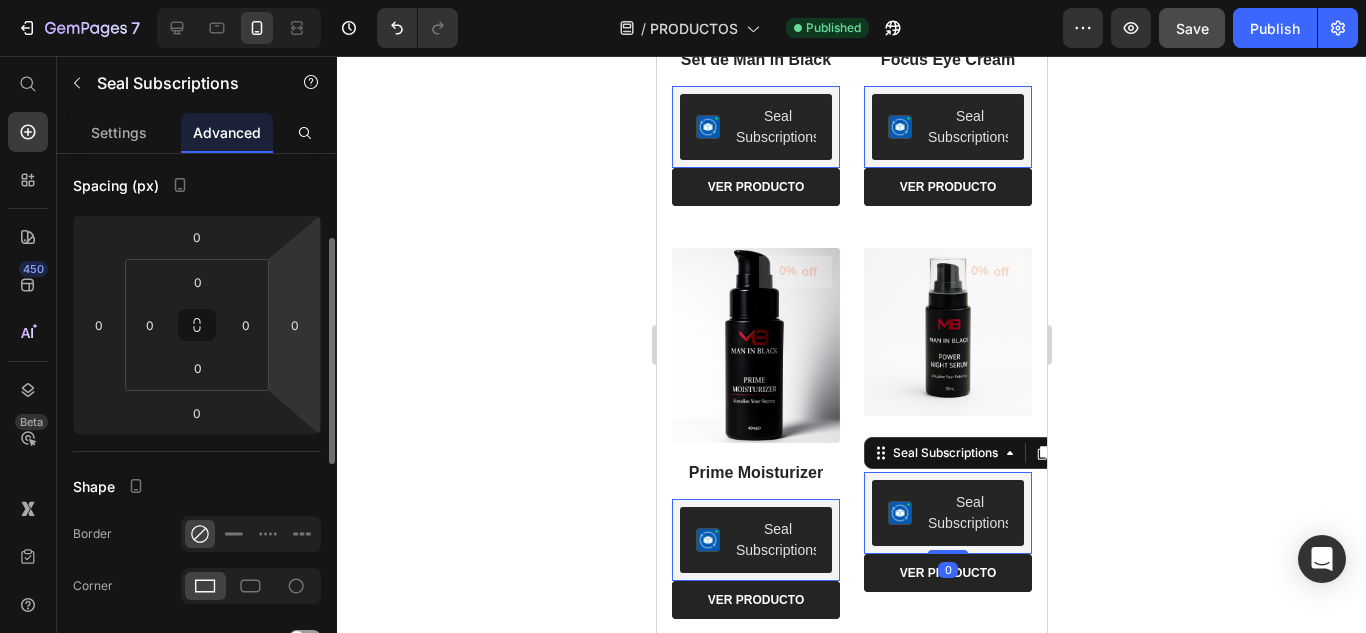scroll, scrollTop: 0, scrollLeft: 0, axis: both 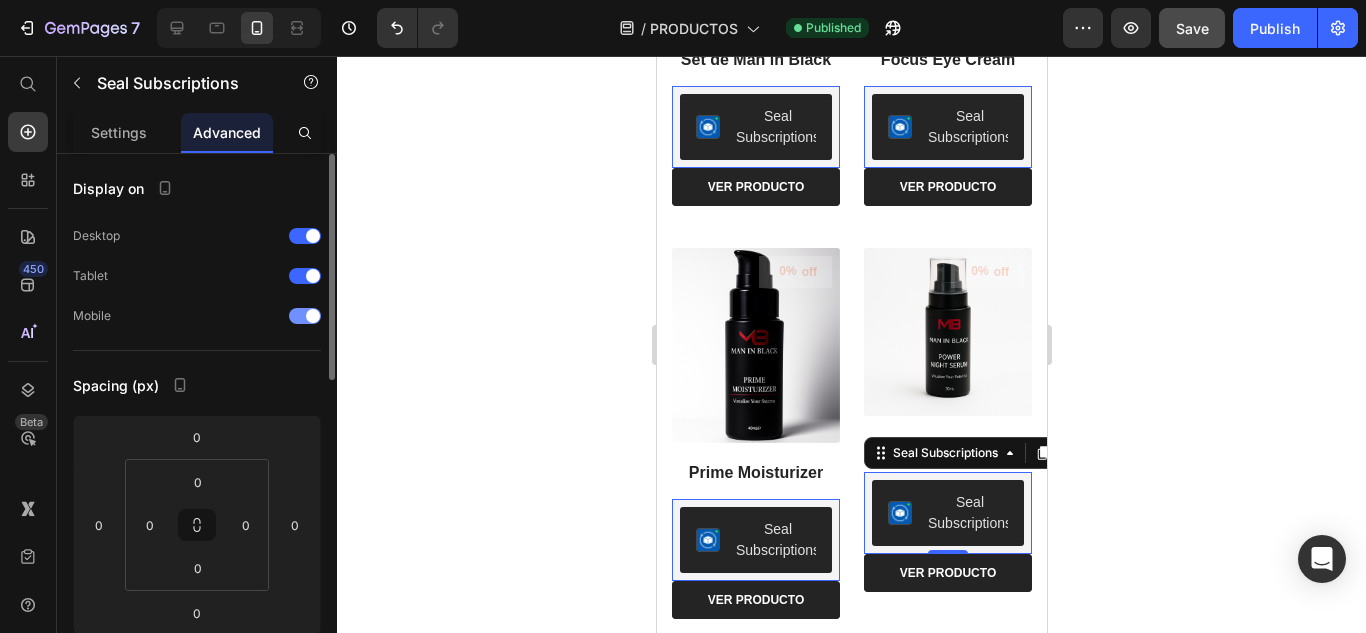 click at bounding box center [313, 316] 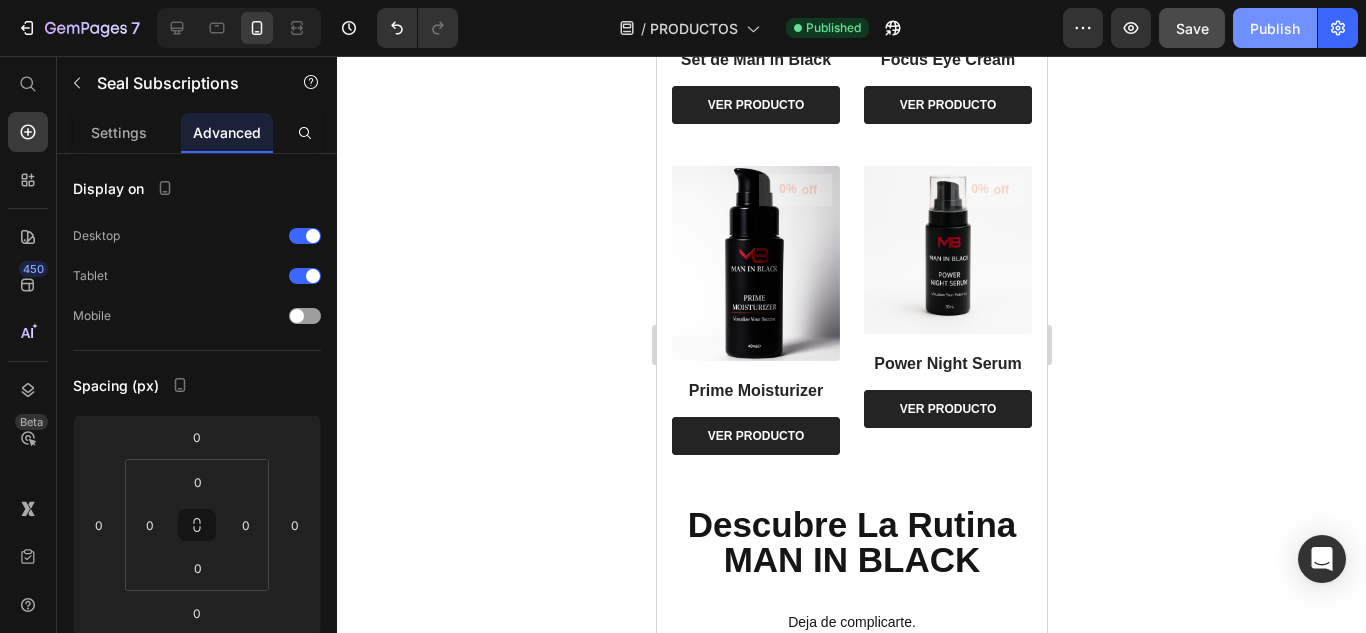 click on "Publish" at bounding box center [1275, 28] 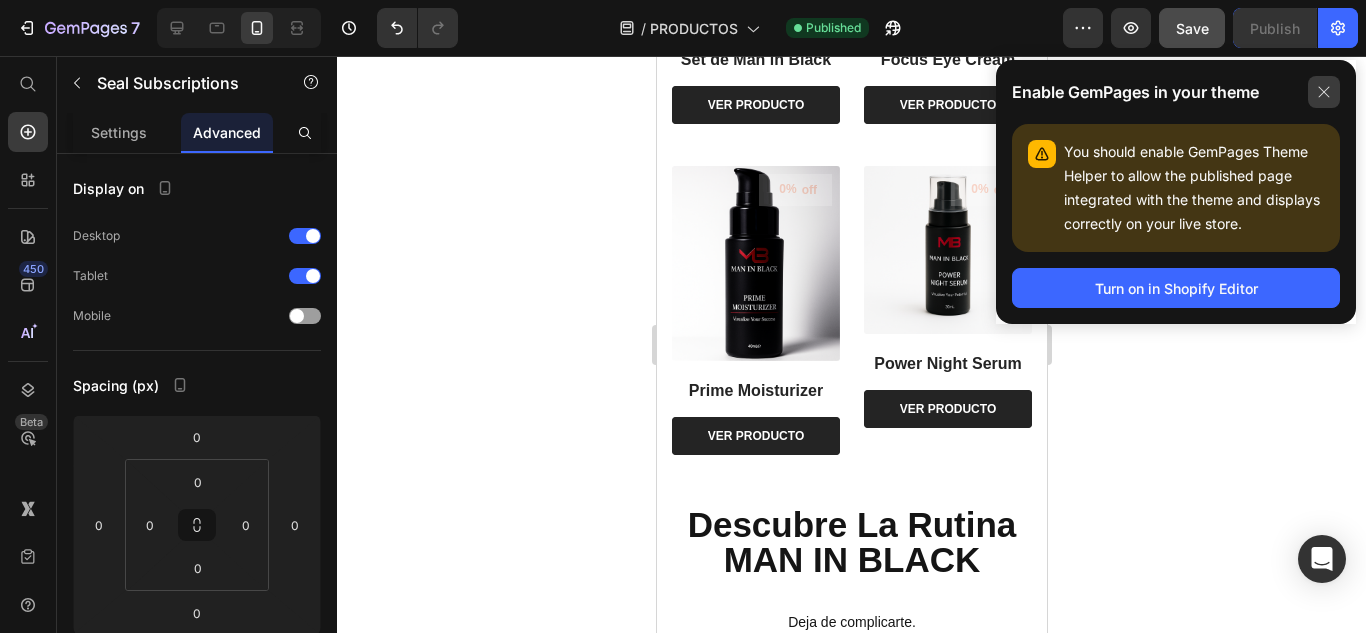 click 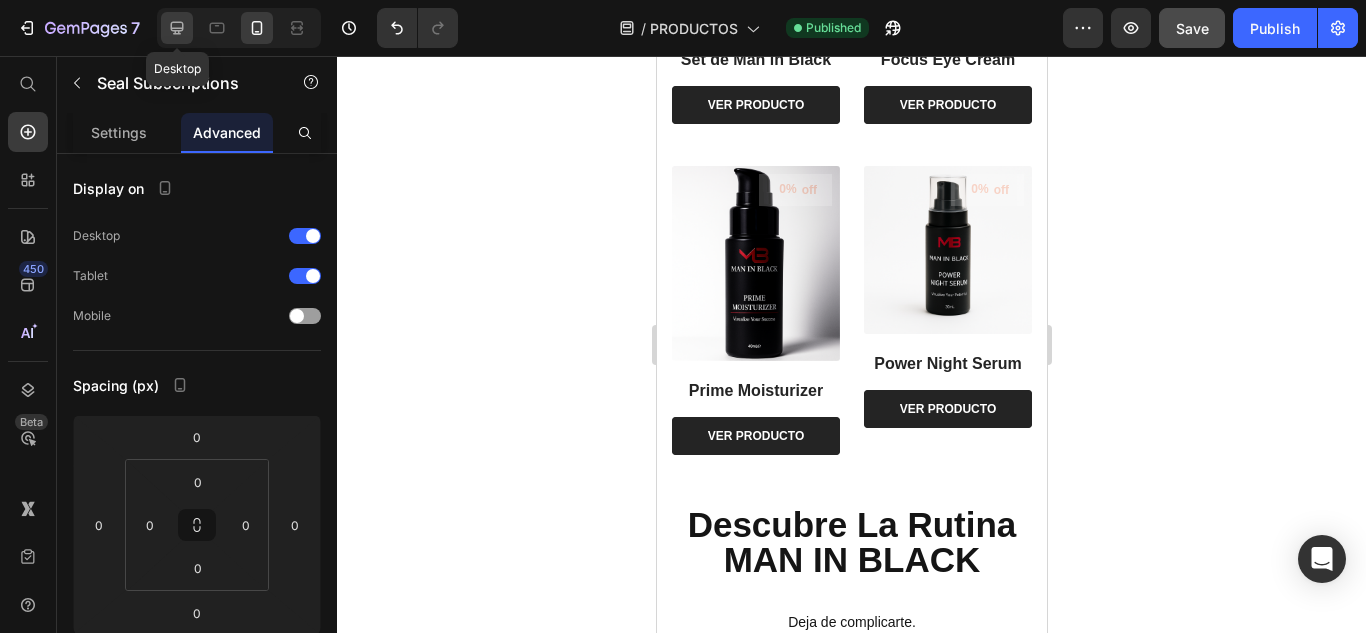 click 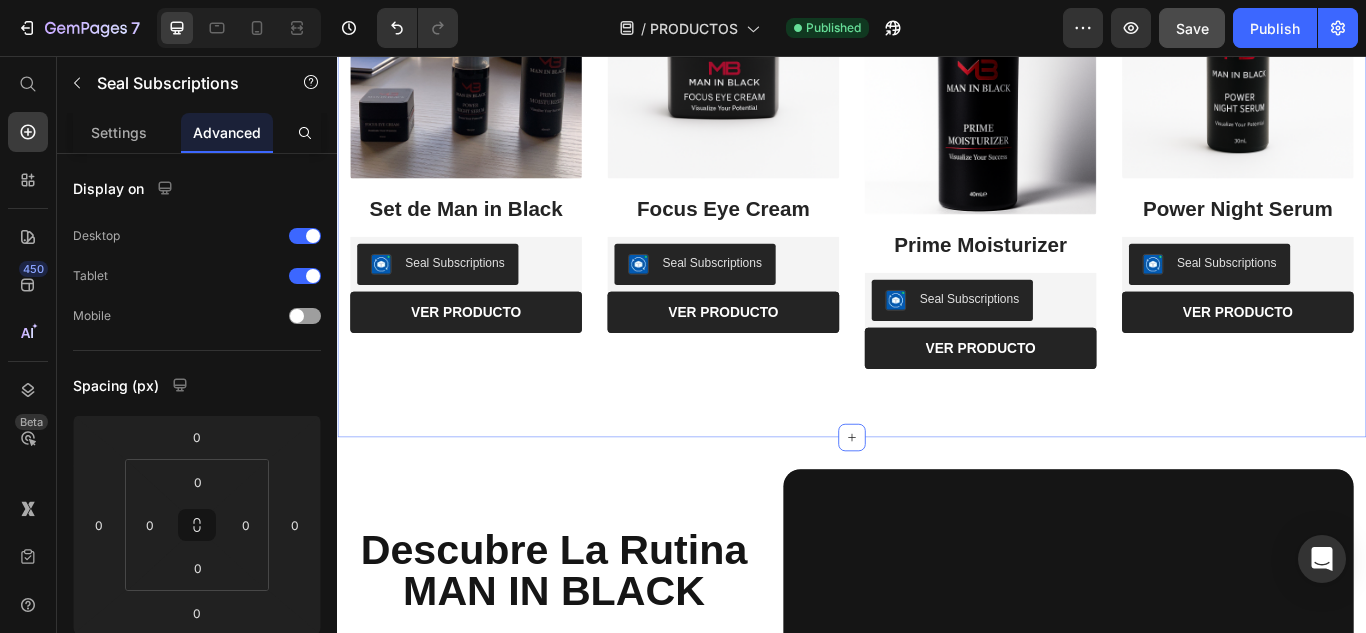 scroll, scrollTop: 330, scrollLeft: 0, axis: vertical 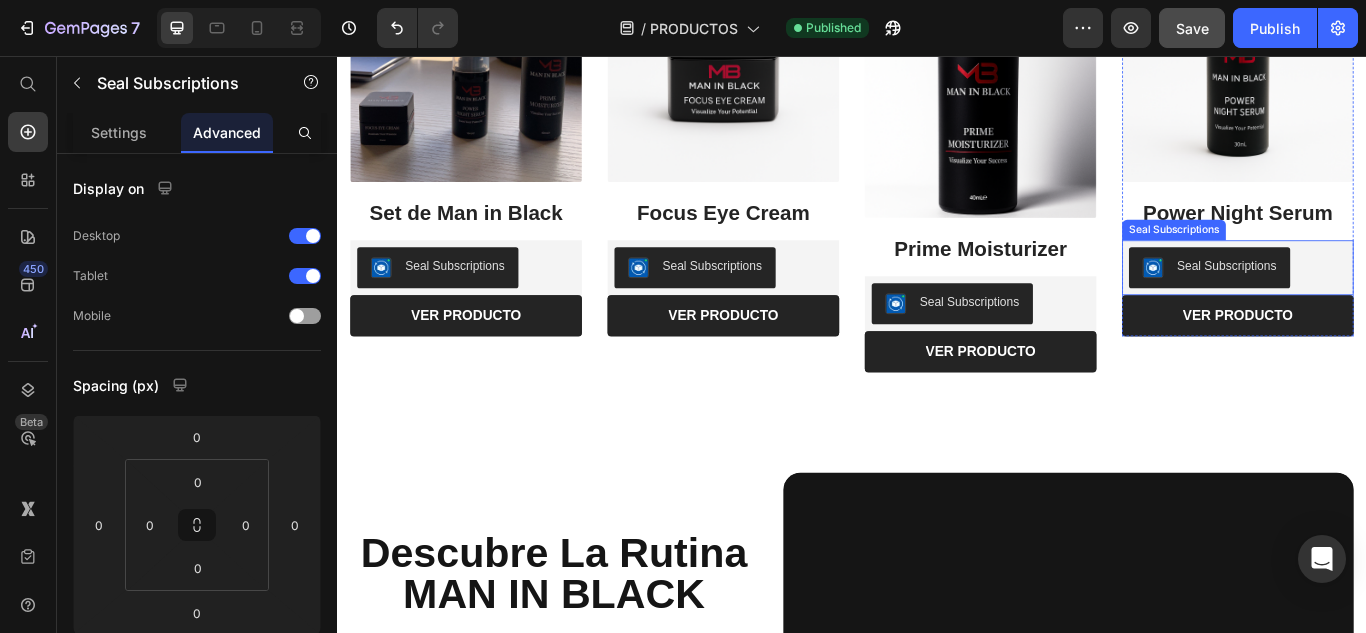 click on "Seal Subscriptions" at bounding box center [474, 301] 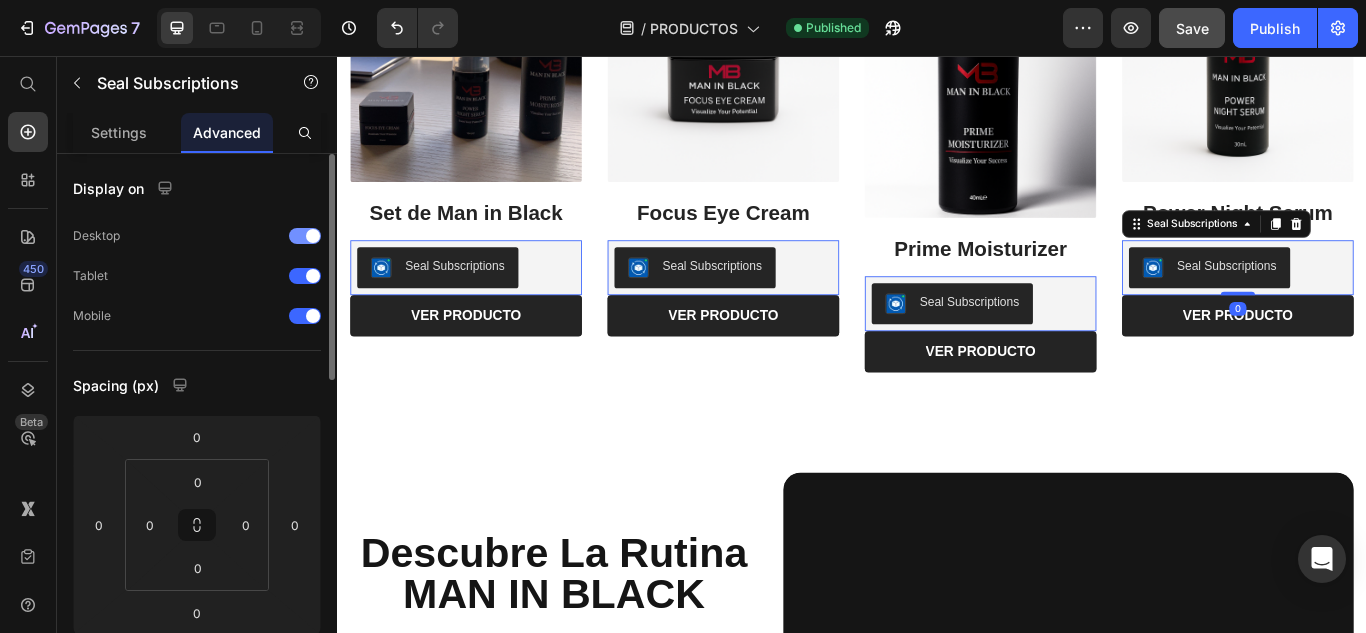 click at bounding box center (313, 236) 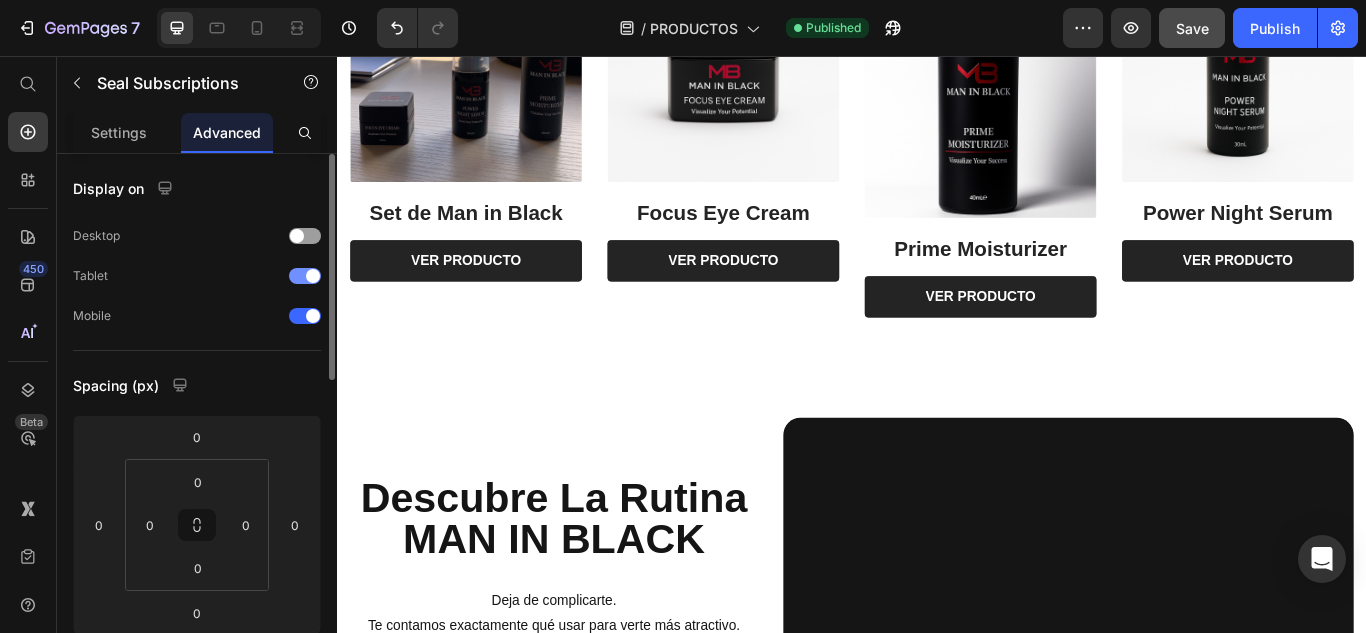 click at bounding box center [305, 276] 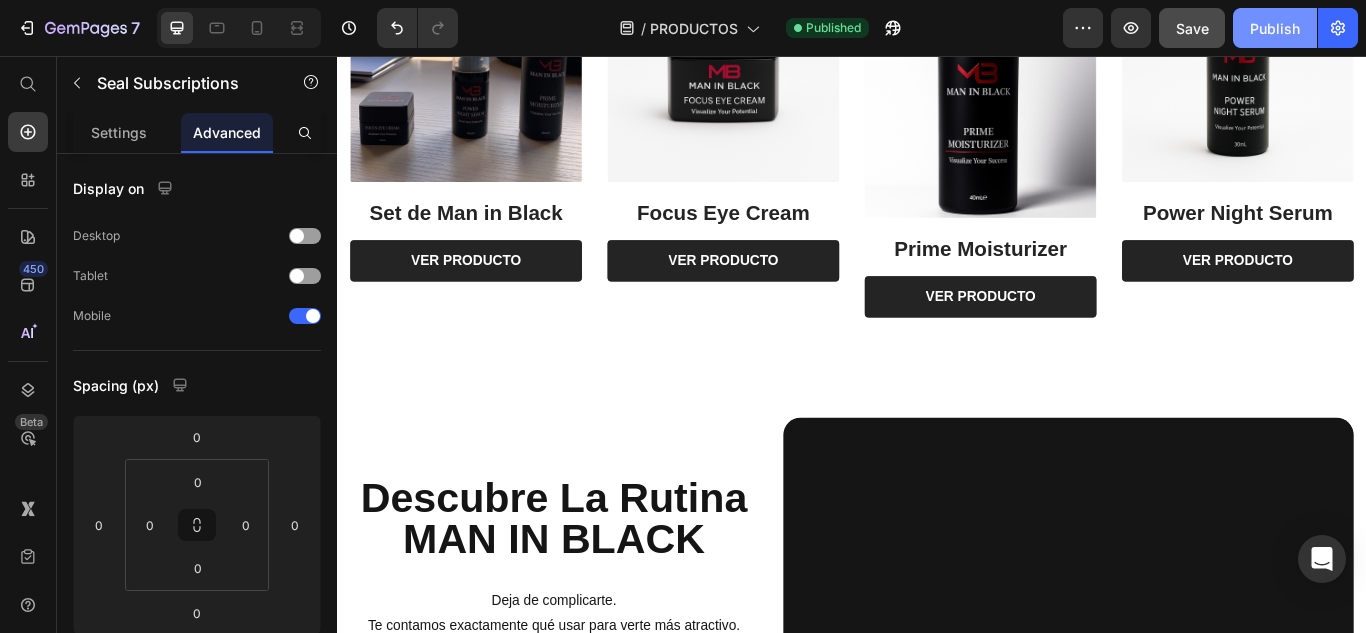 click on "Publish" 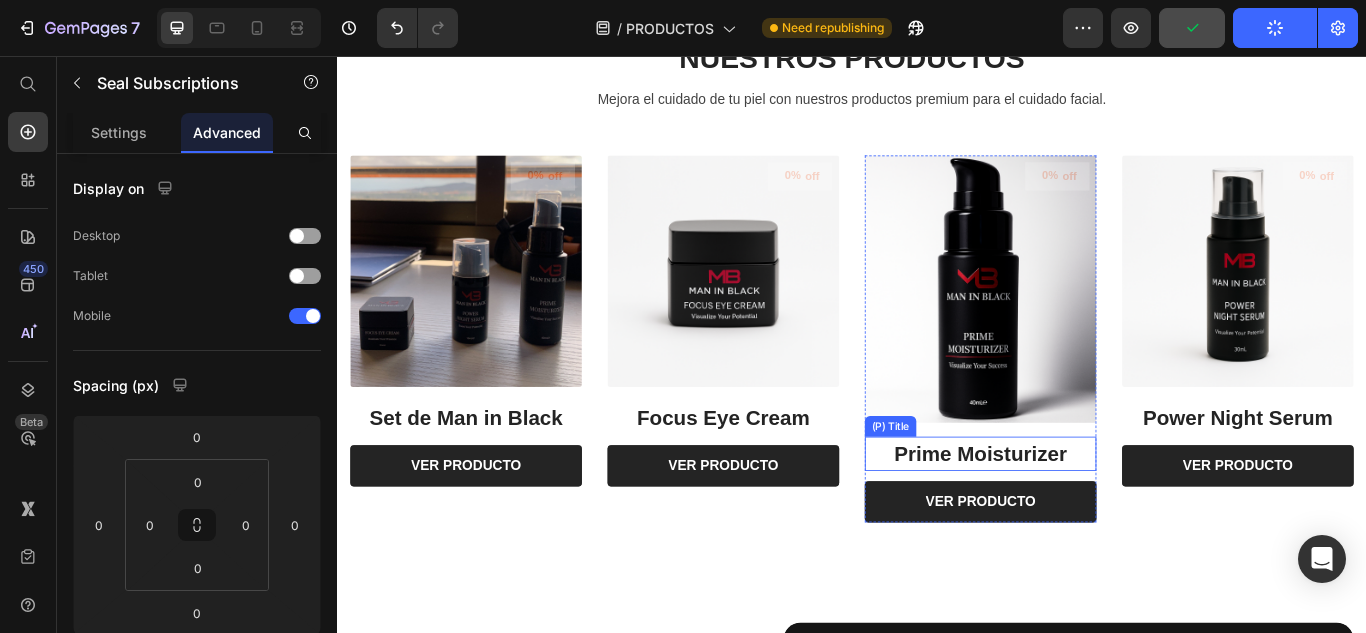 scroll, scrollTop: 30, scrollLeft: 0, axis: vertical 